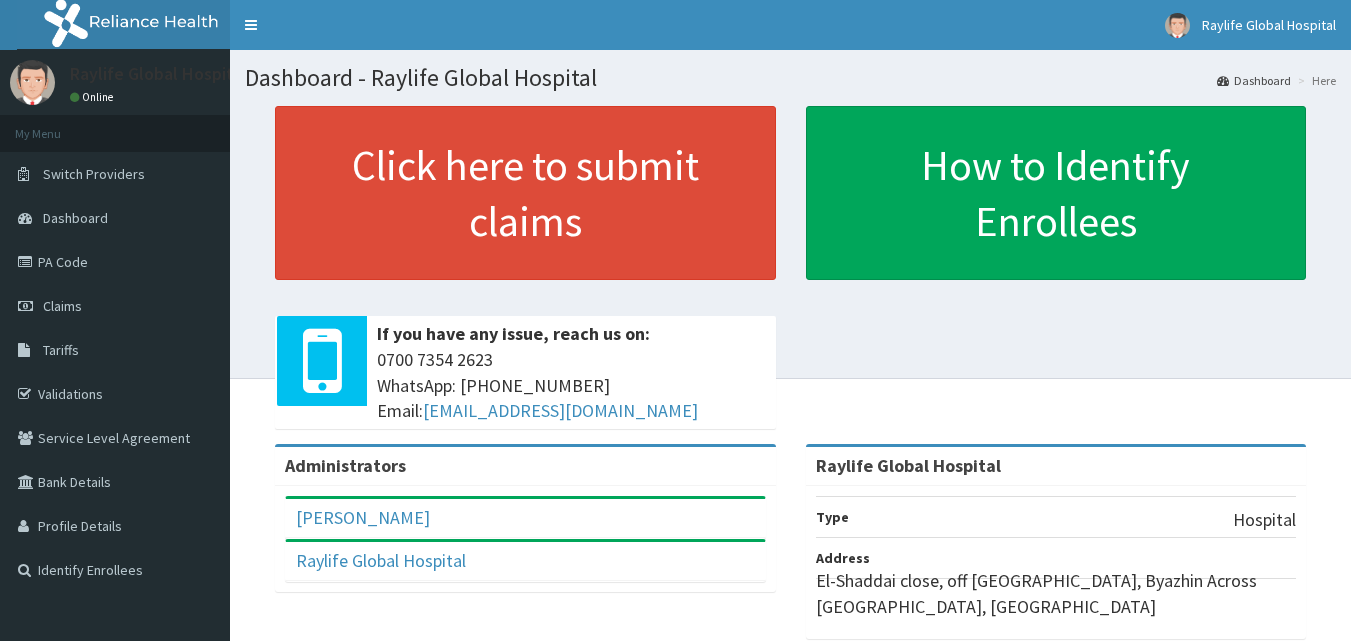 scroll, scrollTop: 0, scrollLeft: 0, axis: both 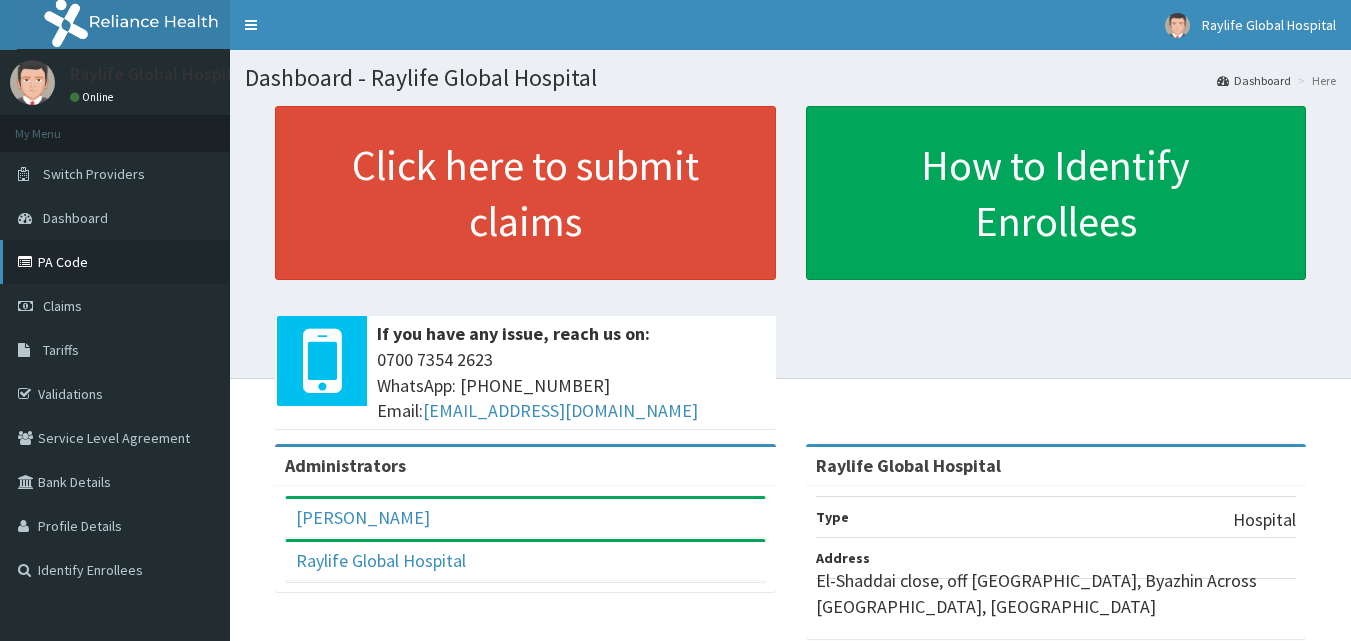 click on "PA Code" at bounding box center (115, 262) 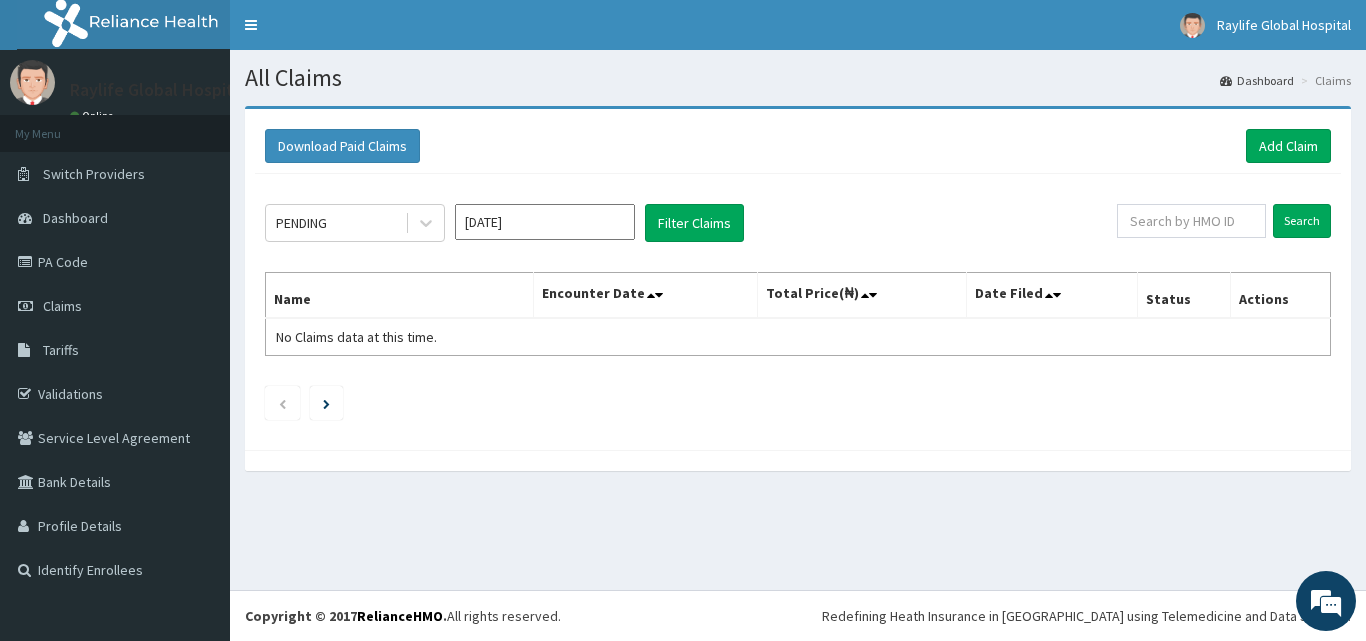 scroll, scrollTop: 0, scrollLeft: 0, axis: both 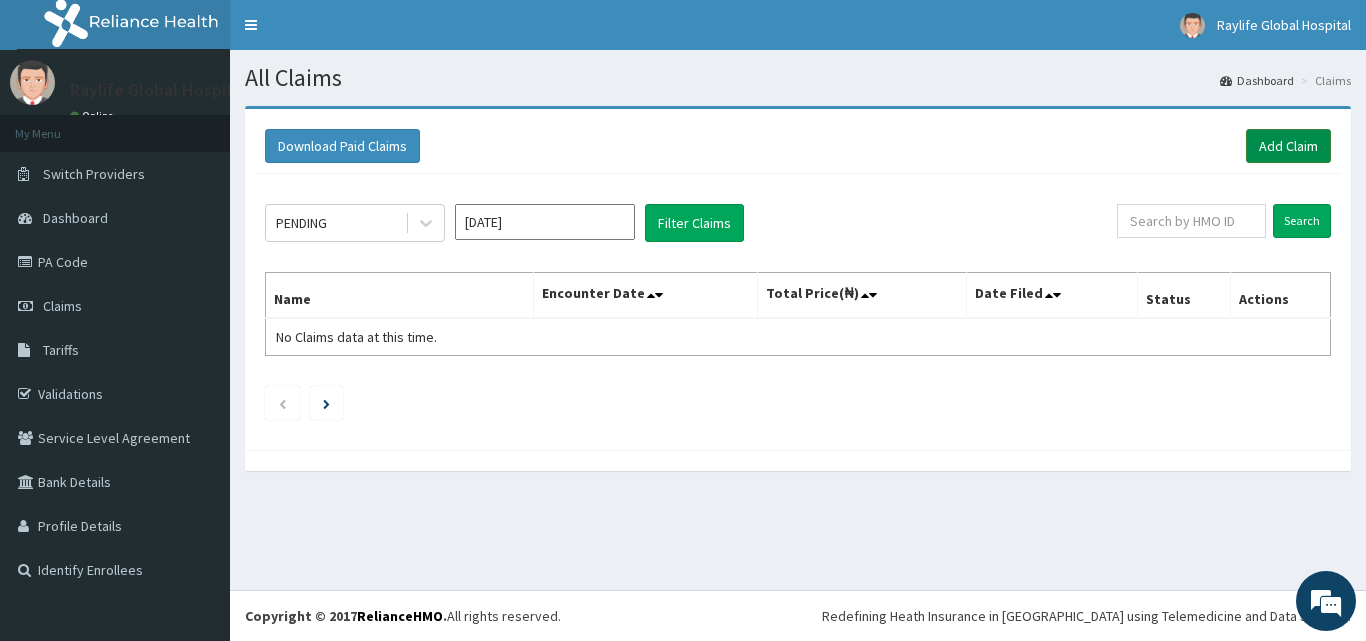click on "Add Claim" at bounding box center [1288, 146] 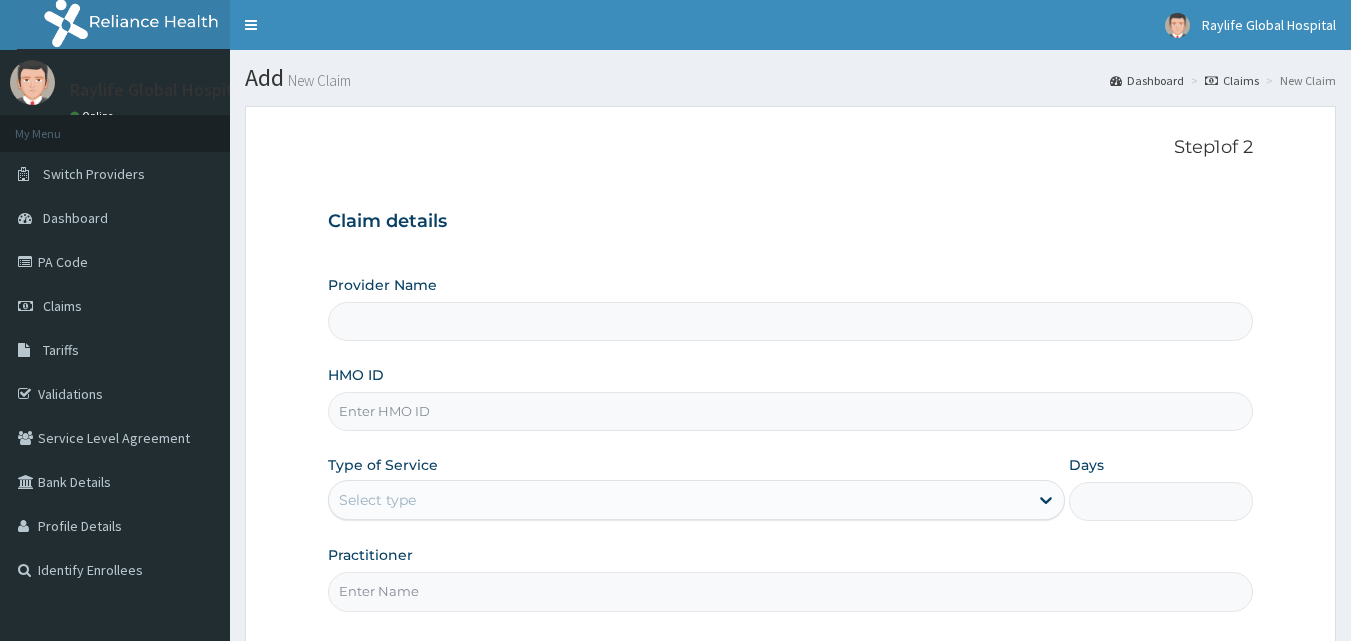 scroll, scrollTop: 0, scrollLeft: 0, axis: both 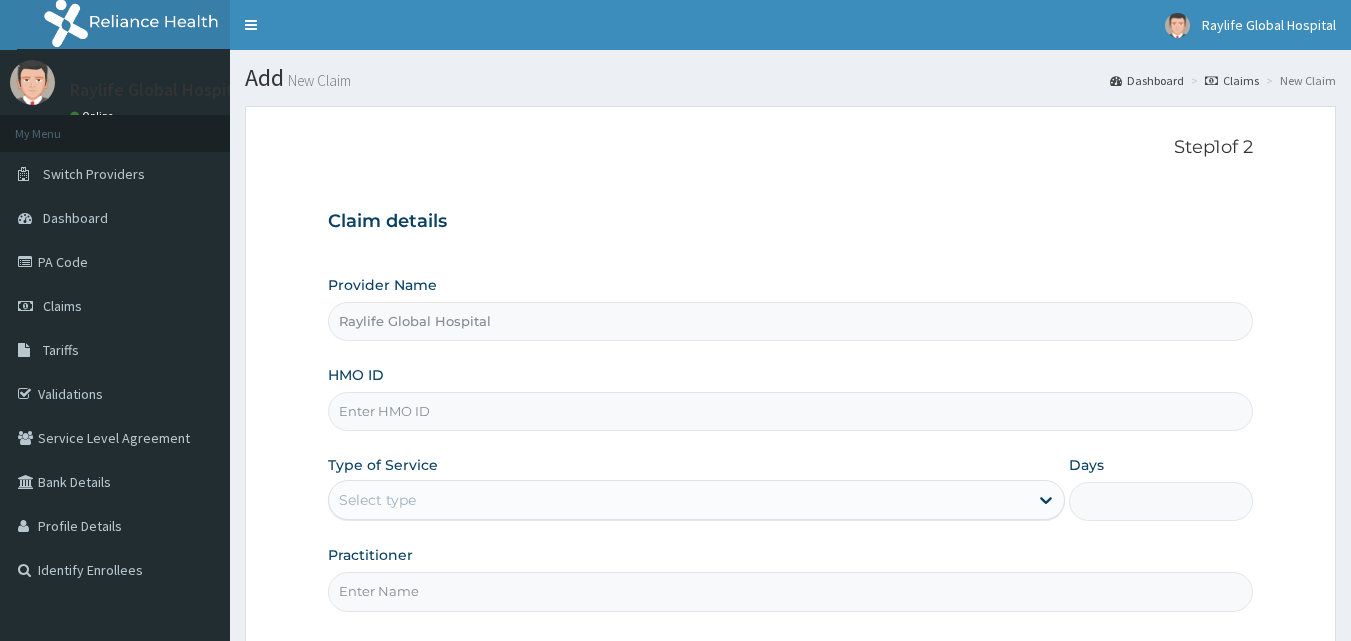 drag, startPoint x: 1267, startPoint y: 142, endPoint x: 1171, endPoint y: 163, distance: 98.270035 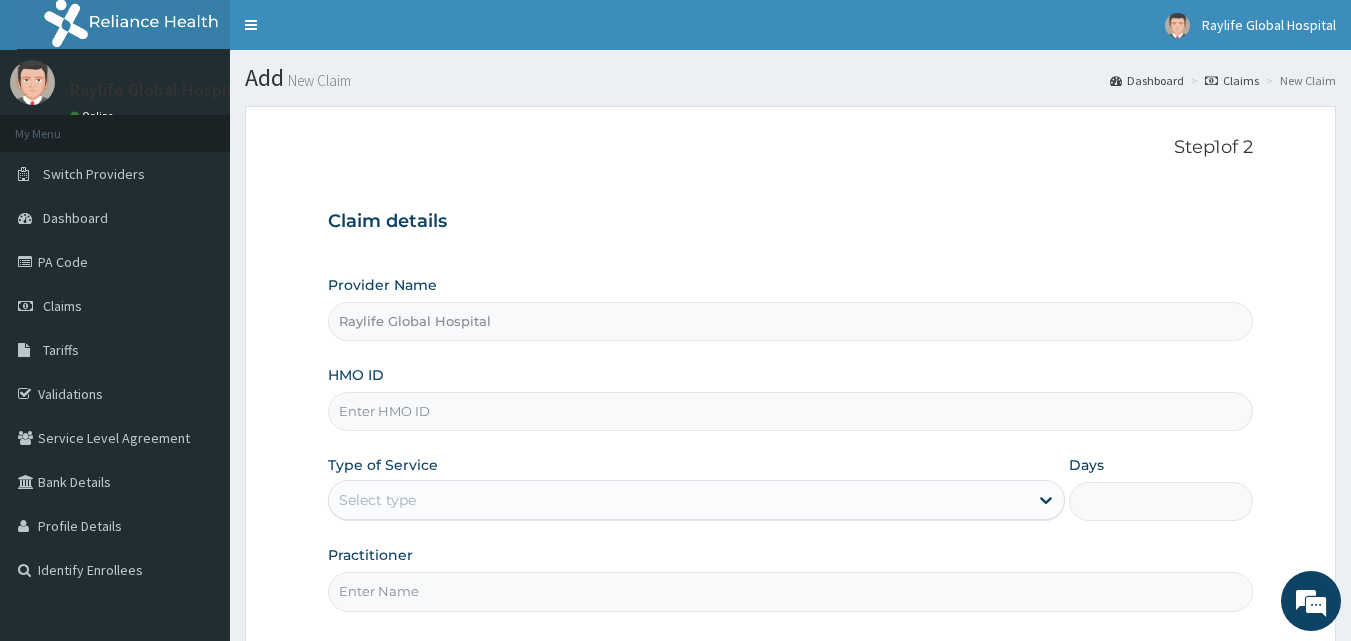 scroll, scrollTop: 0, scrollLeft: 0, axis: both 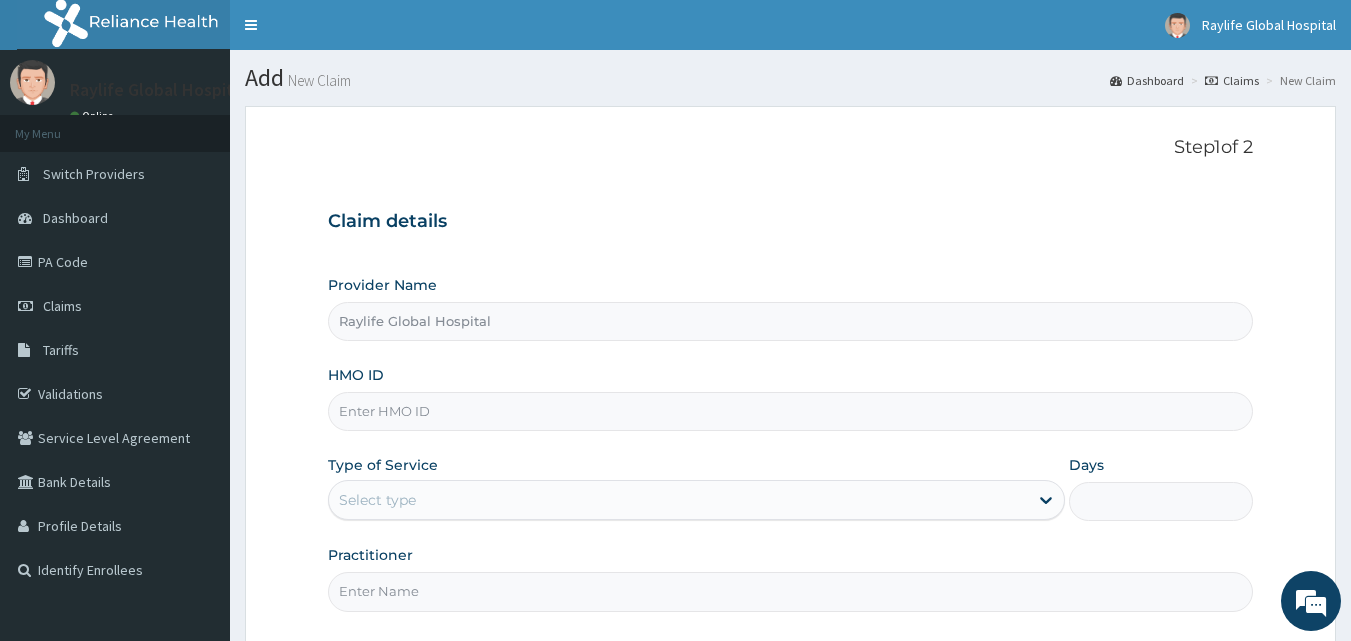 paste on "GSV/11530/E" 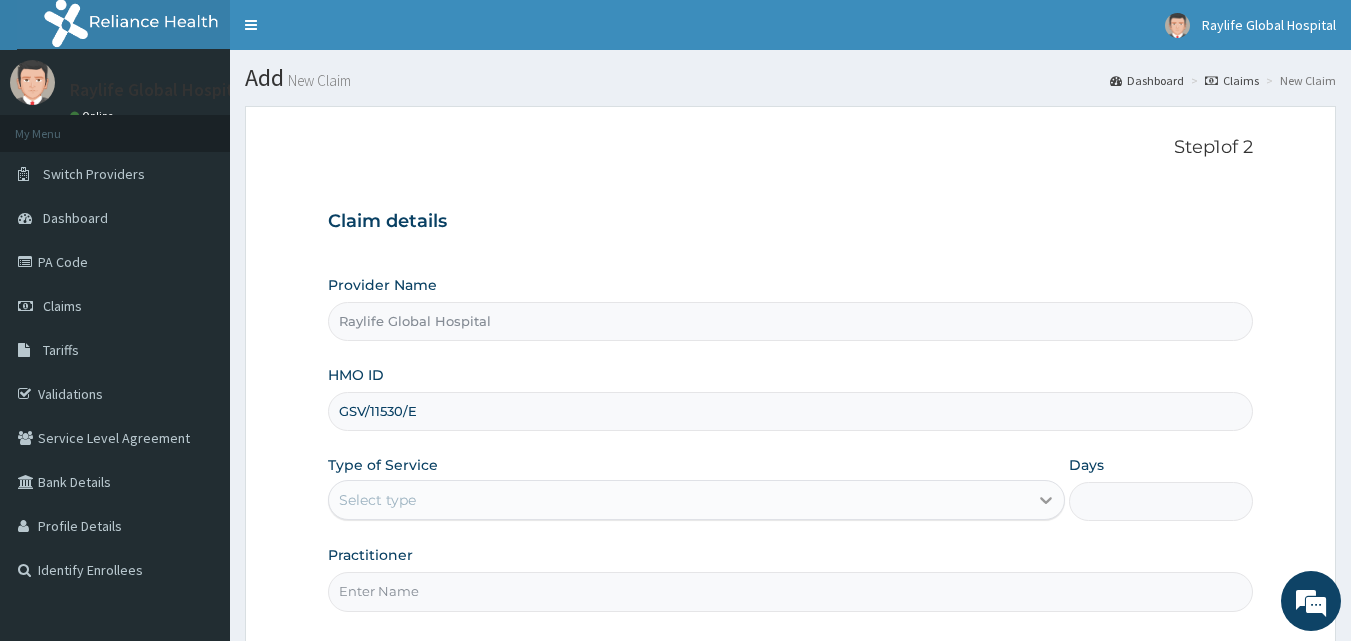 type on "GSV/11530/E" 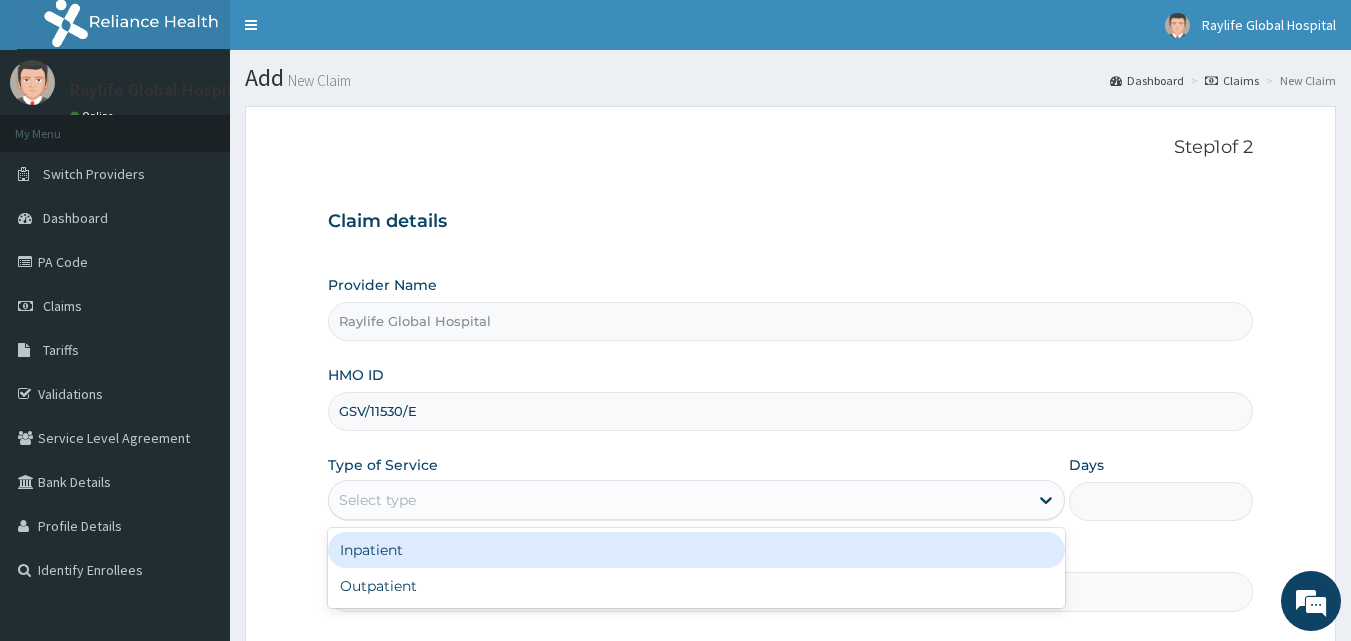 click on "Inpatient" at bounding box center (696, 550) 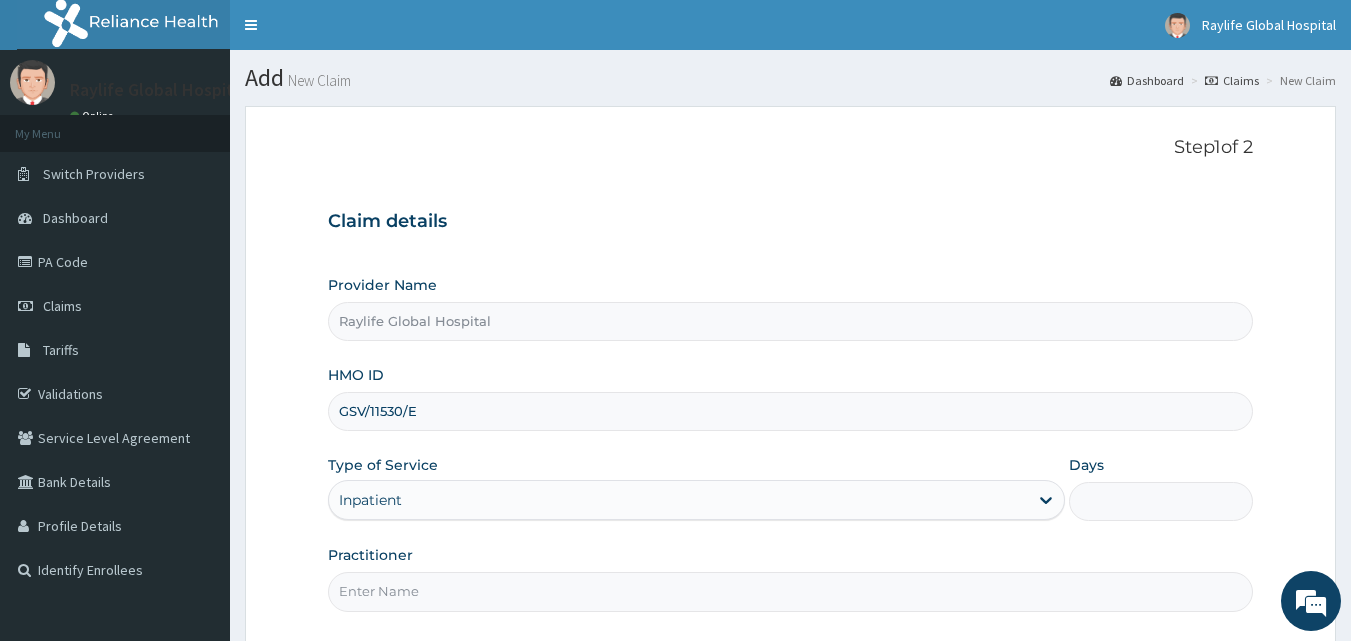 click on "Days" at bounding box center [1161, 501] 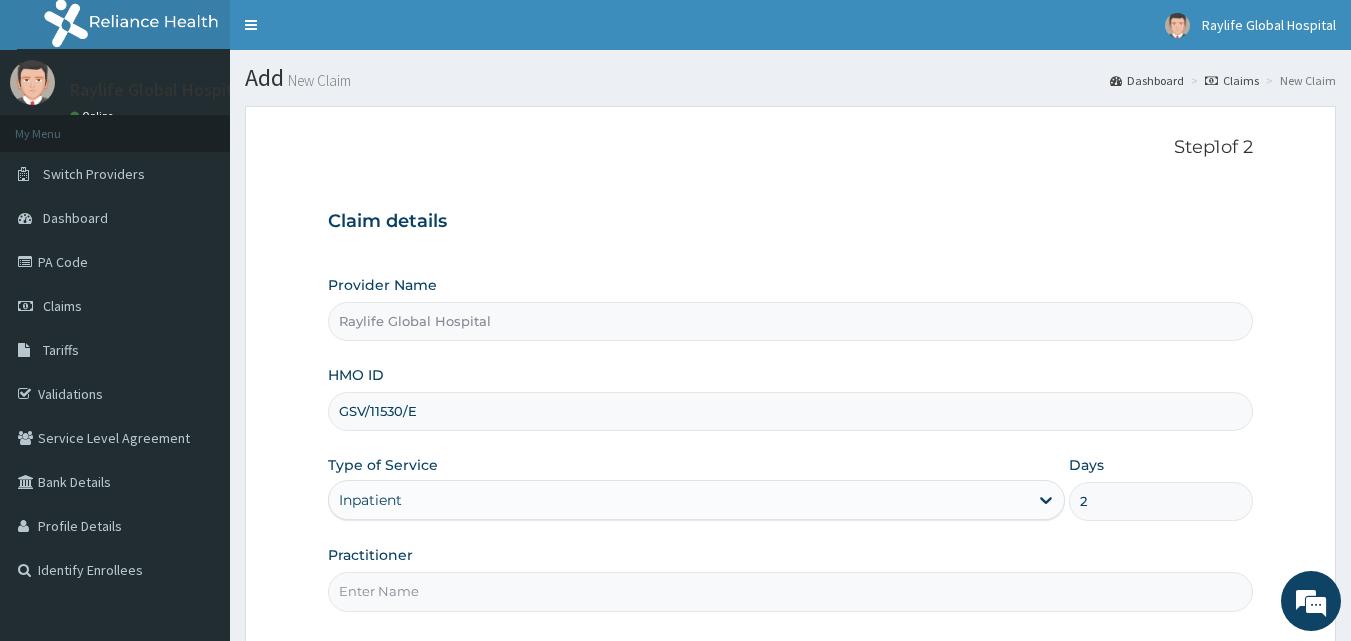 type on "2" 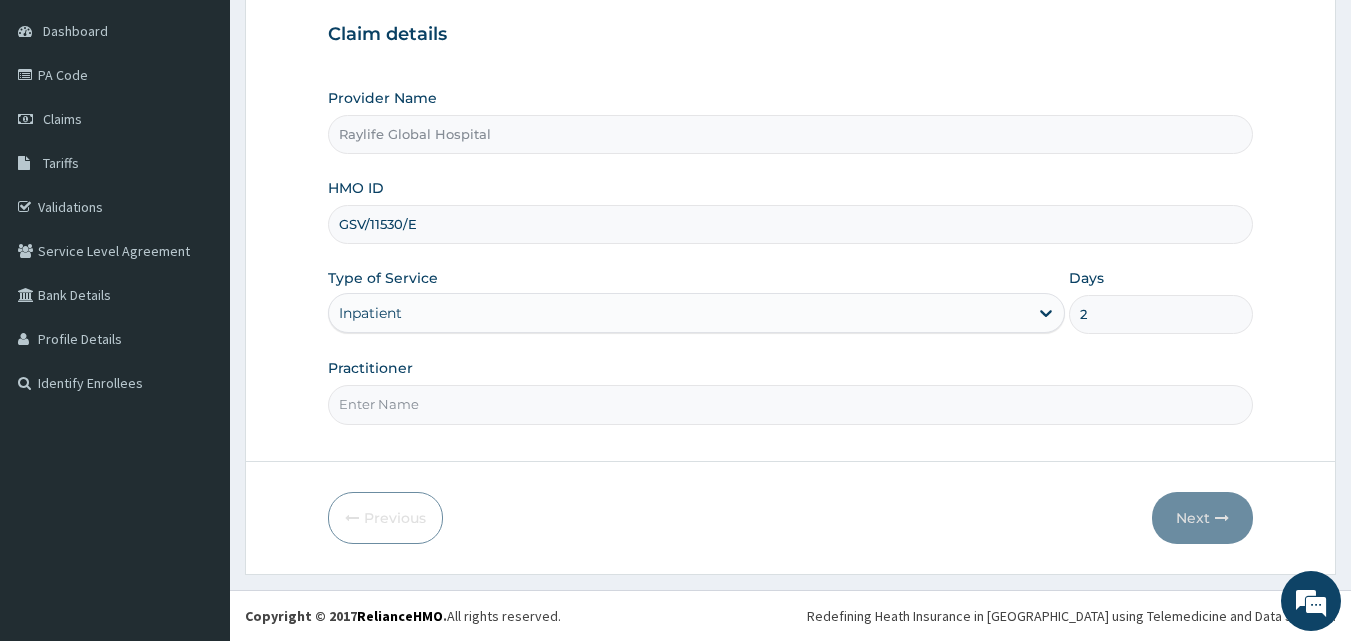 click on "Practitioner" at bounding box center (791, 404) 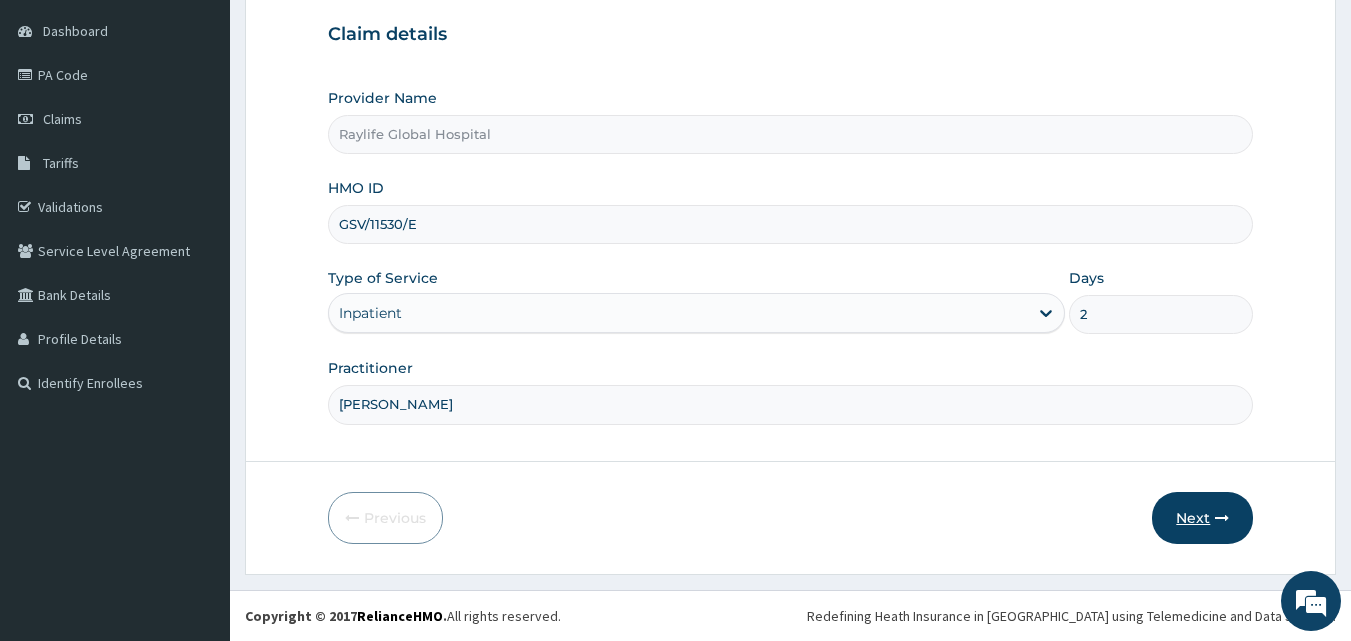 type on "DR OKOH" 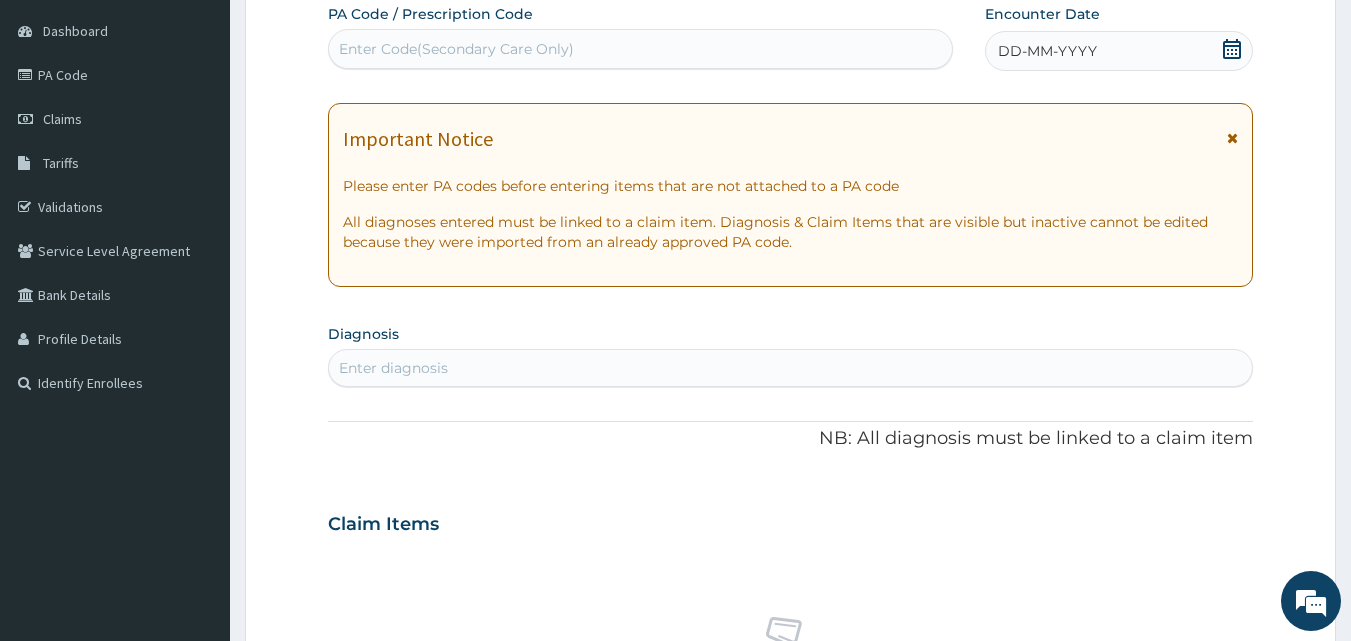 click on "Enter Code(Secondary Care Only)" at bounding box center (641, 49) 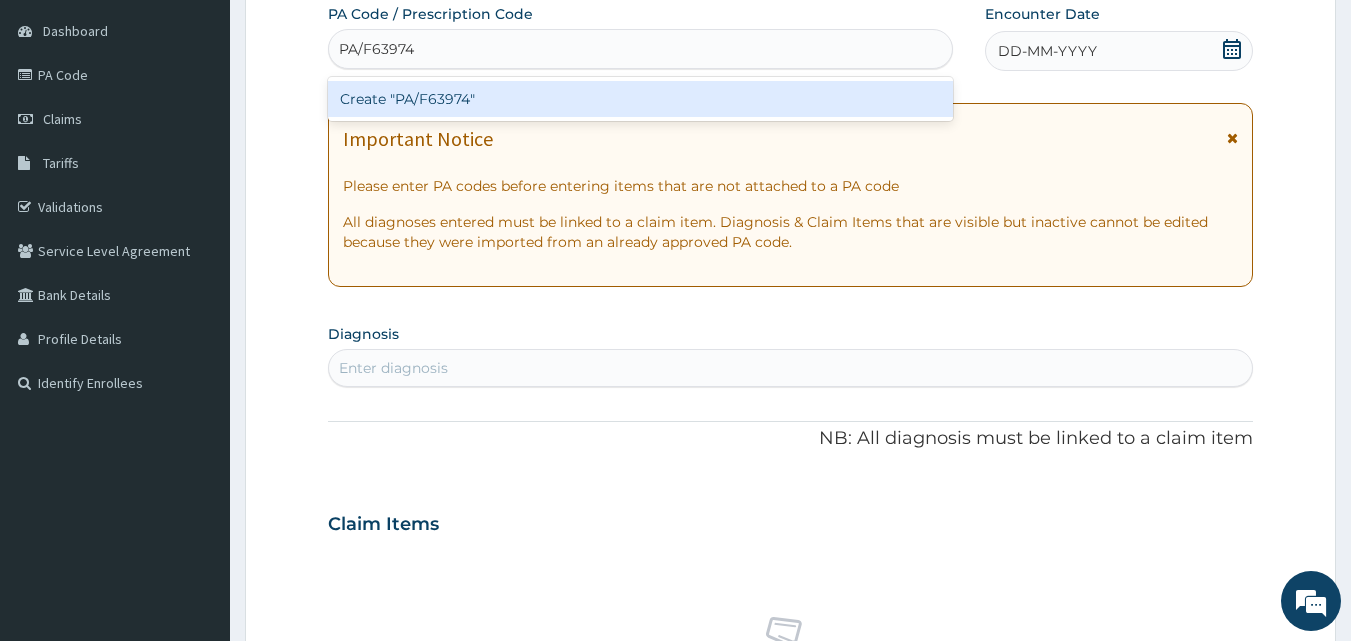 click on "Create "PA/F63974"" at bounding box center (641, 99) 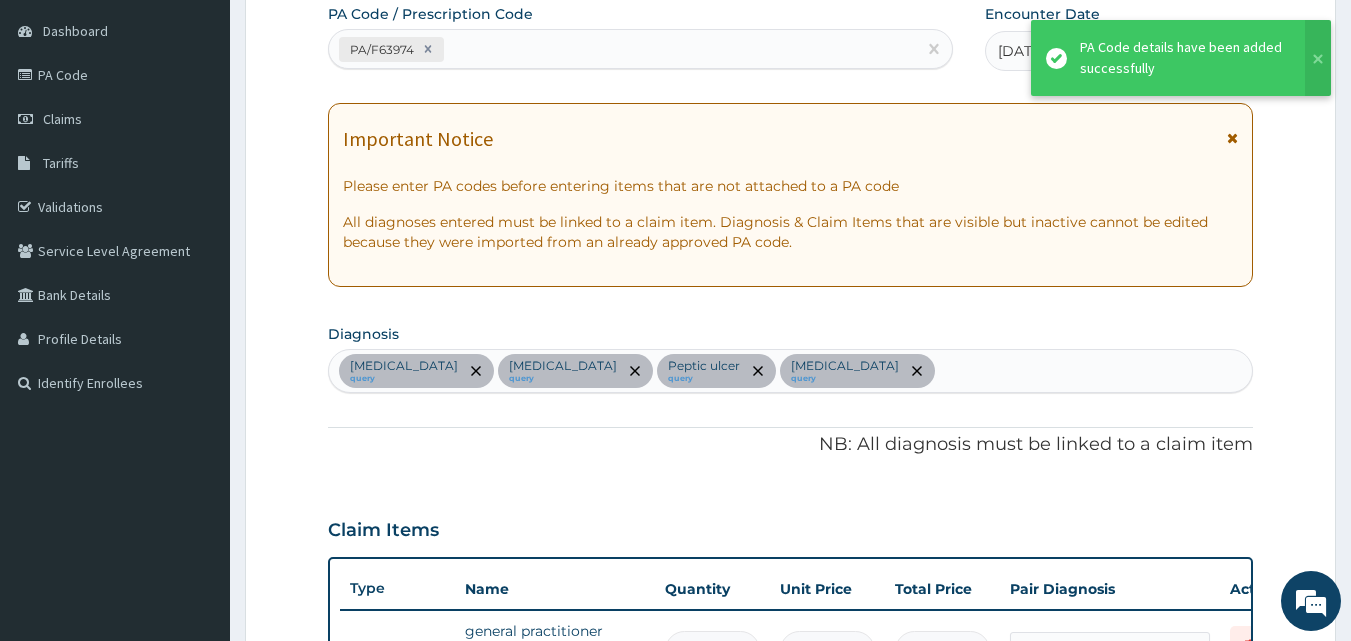 scroll, scrollTop: 1149, scrollLeft: 0, axis: vertical 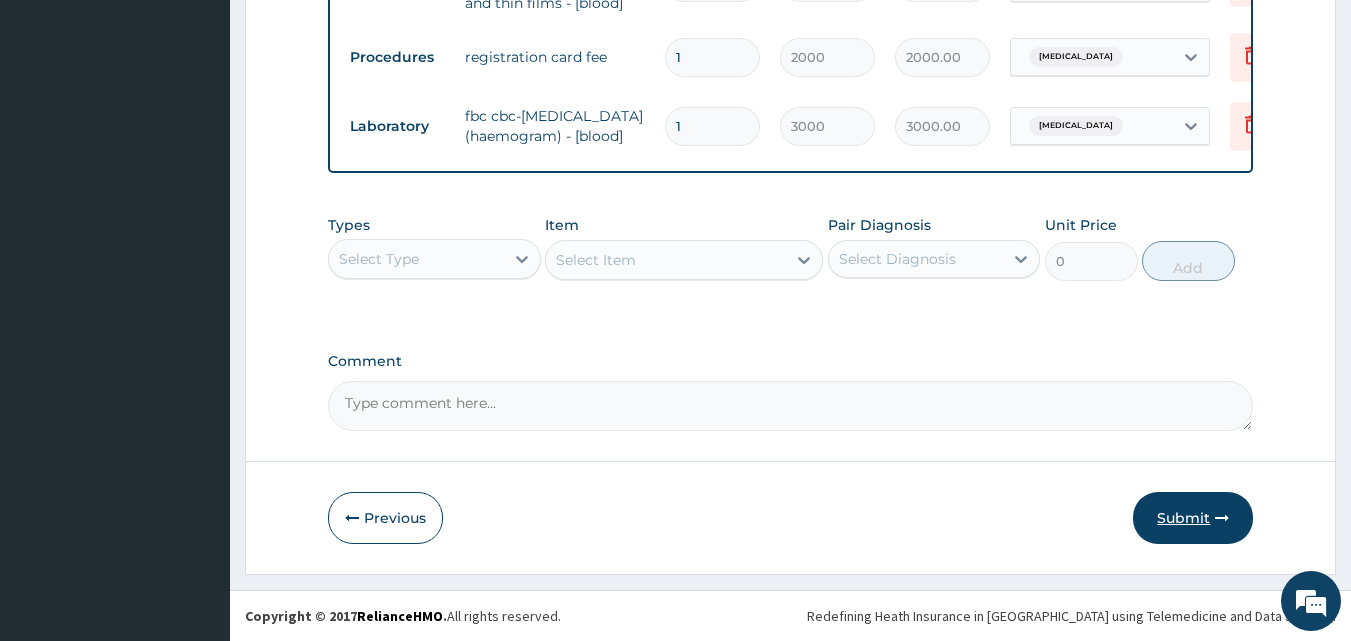 click on "Submit" at bounding box center [1193, 518] 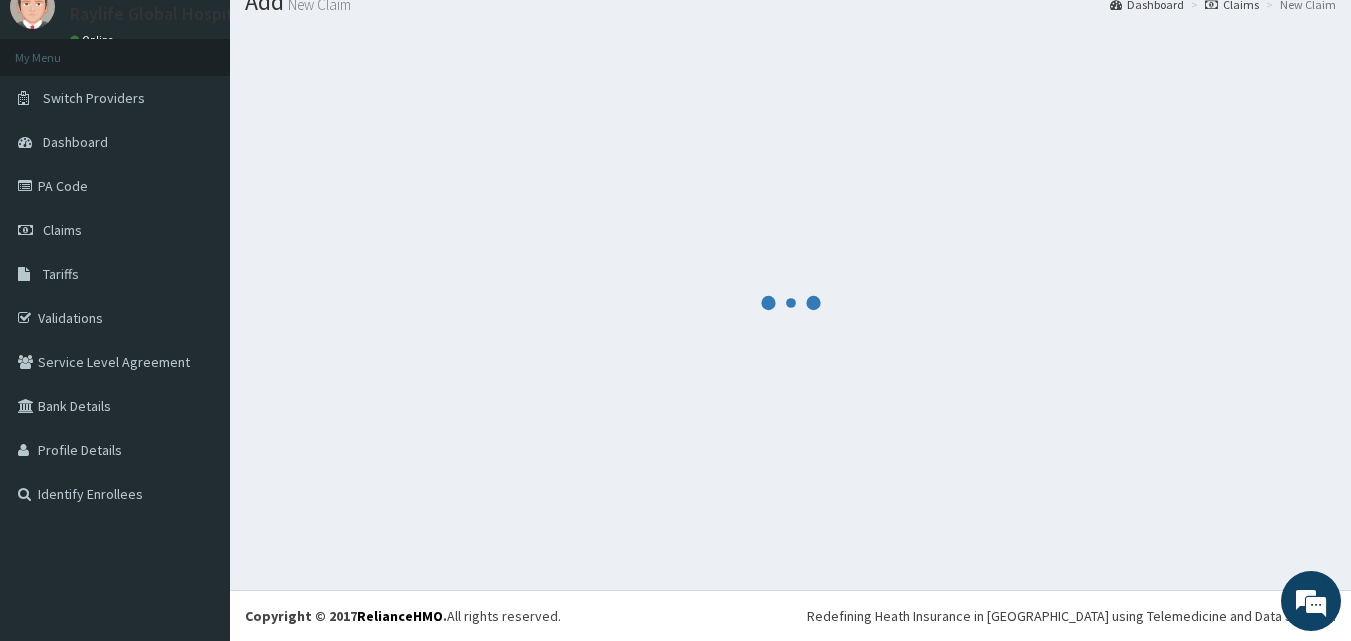 scroll, scrollTop: 1360, scrollLeft: 0, axis: vertical 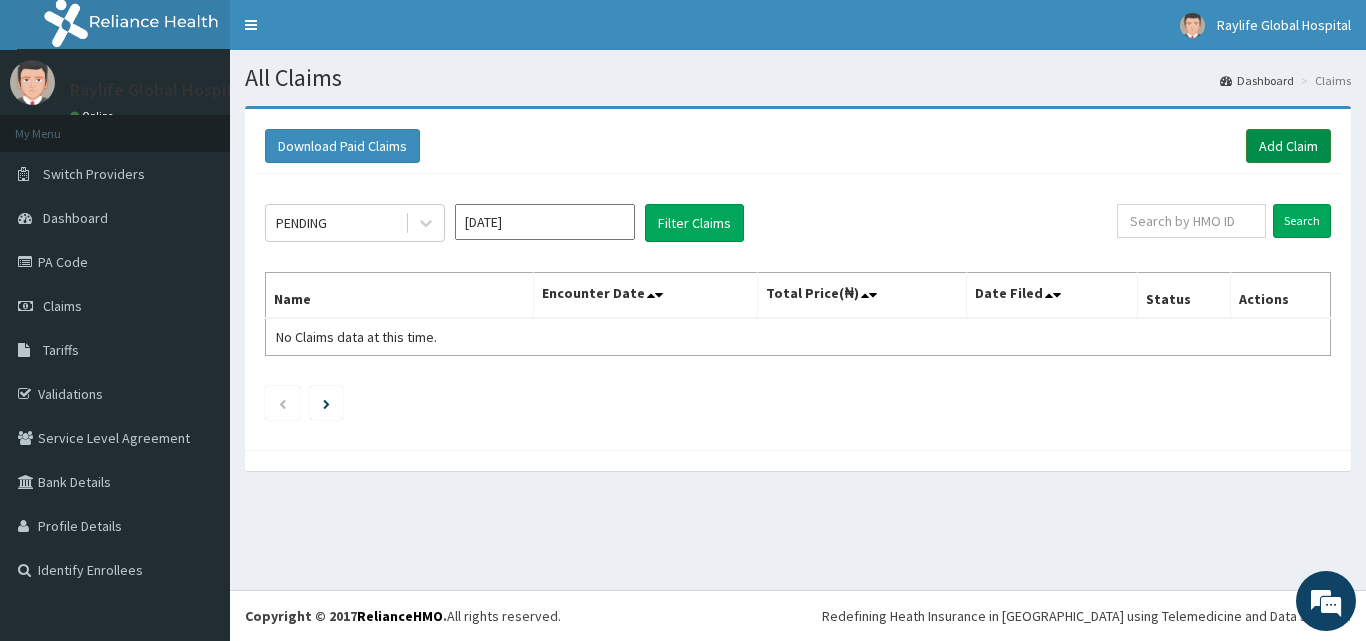 click on "Add Claim" at bounding box center [1288, 146] 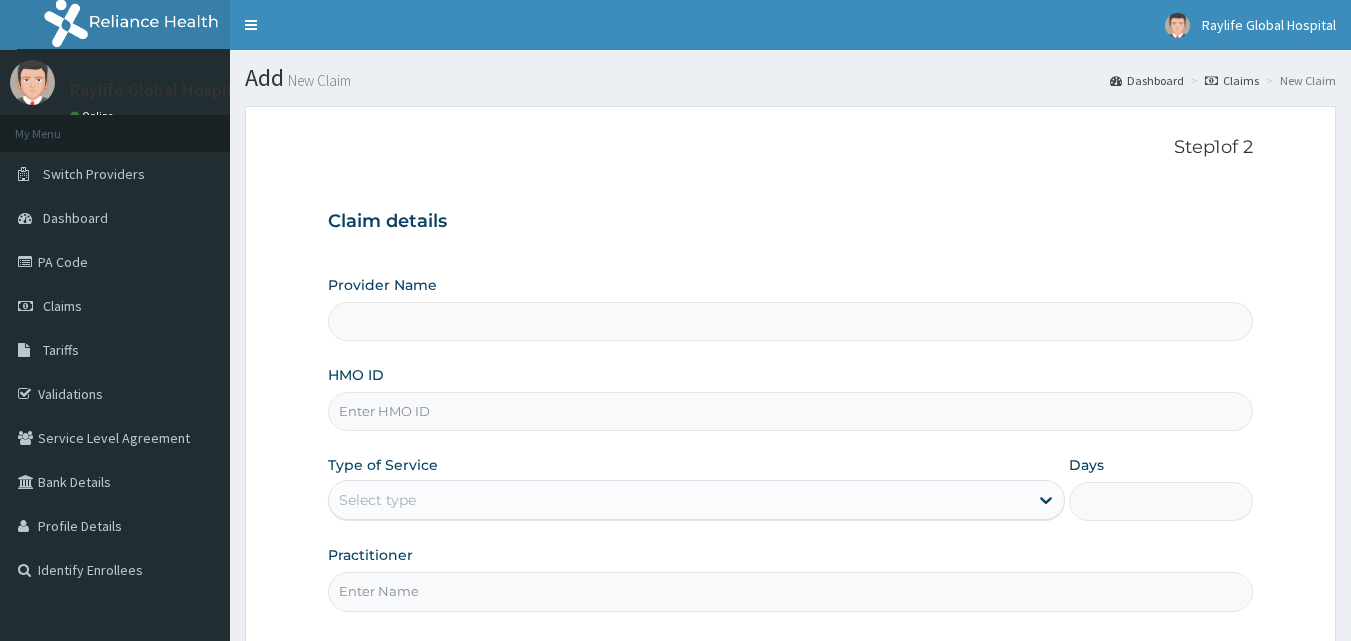 scroll, scrollTop: 0, scrollLeft: 0, axis: both 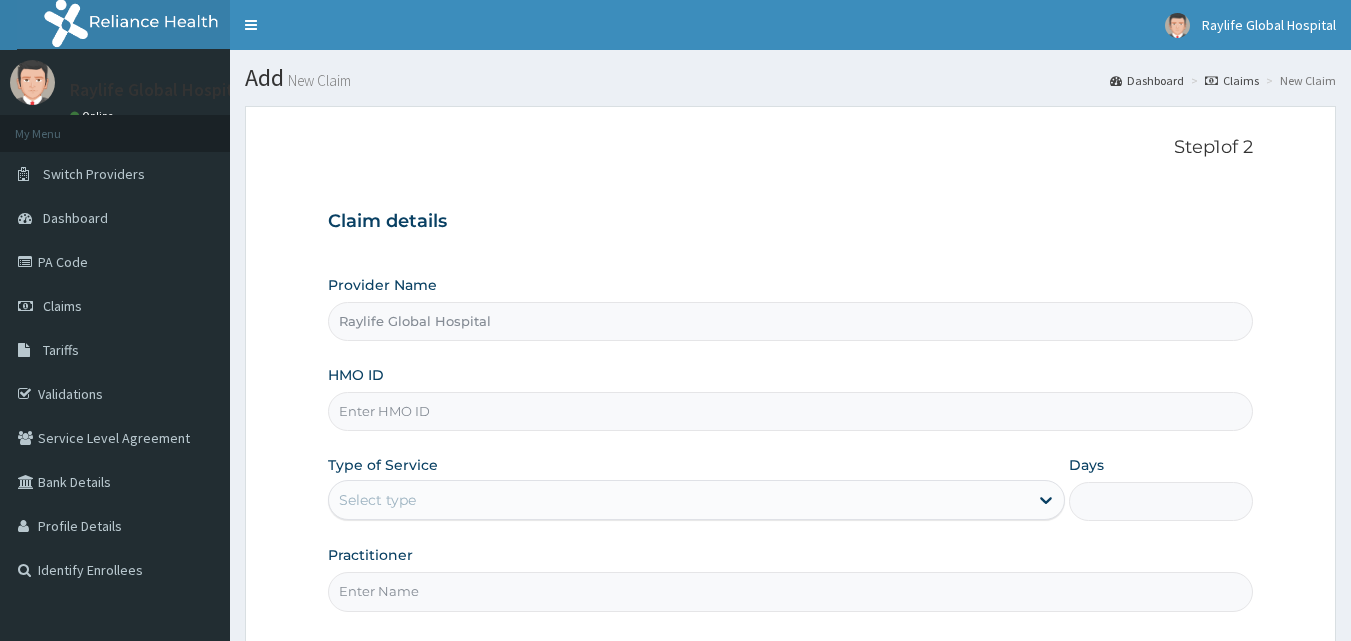 paste on "GSV/11530/E" 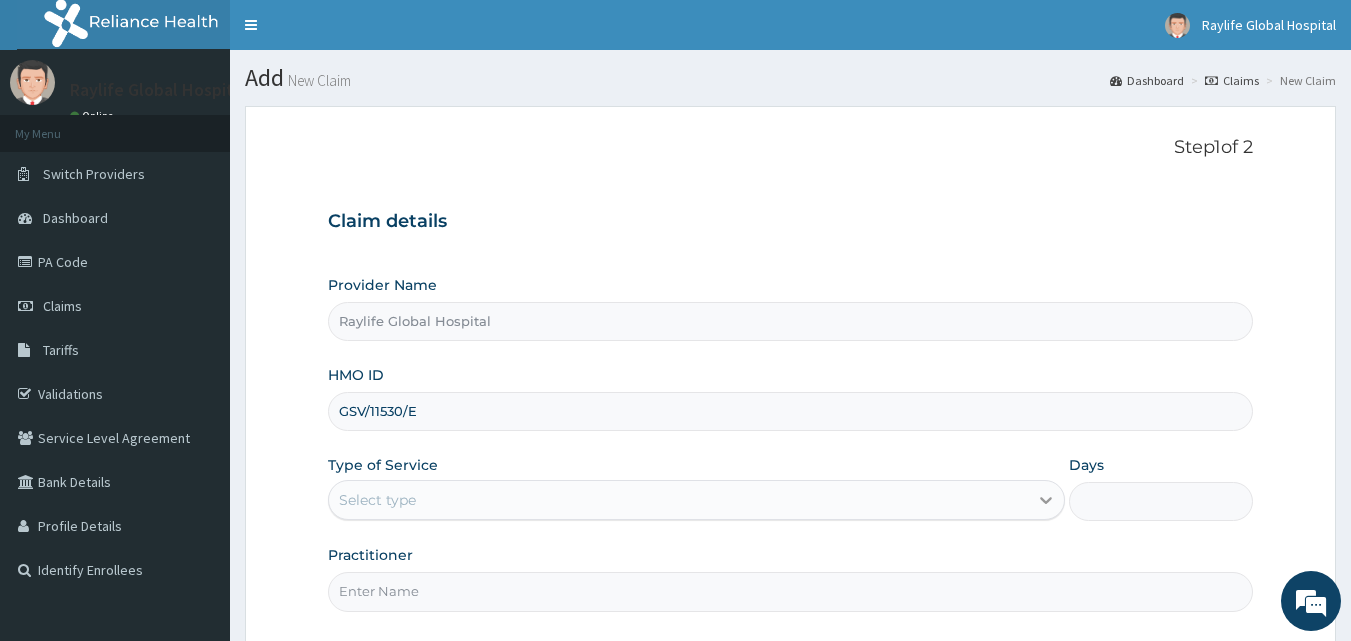 type on "GSV/11530/E" 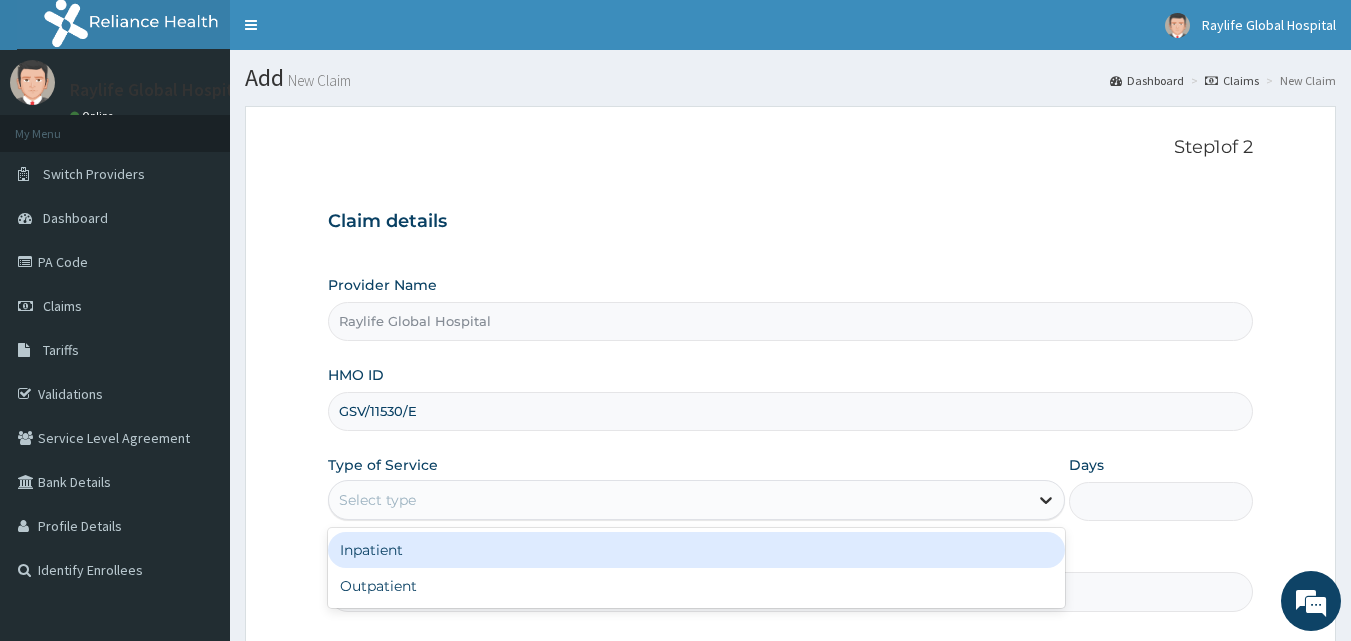 click 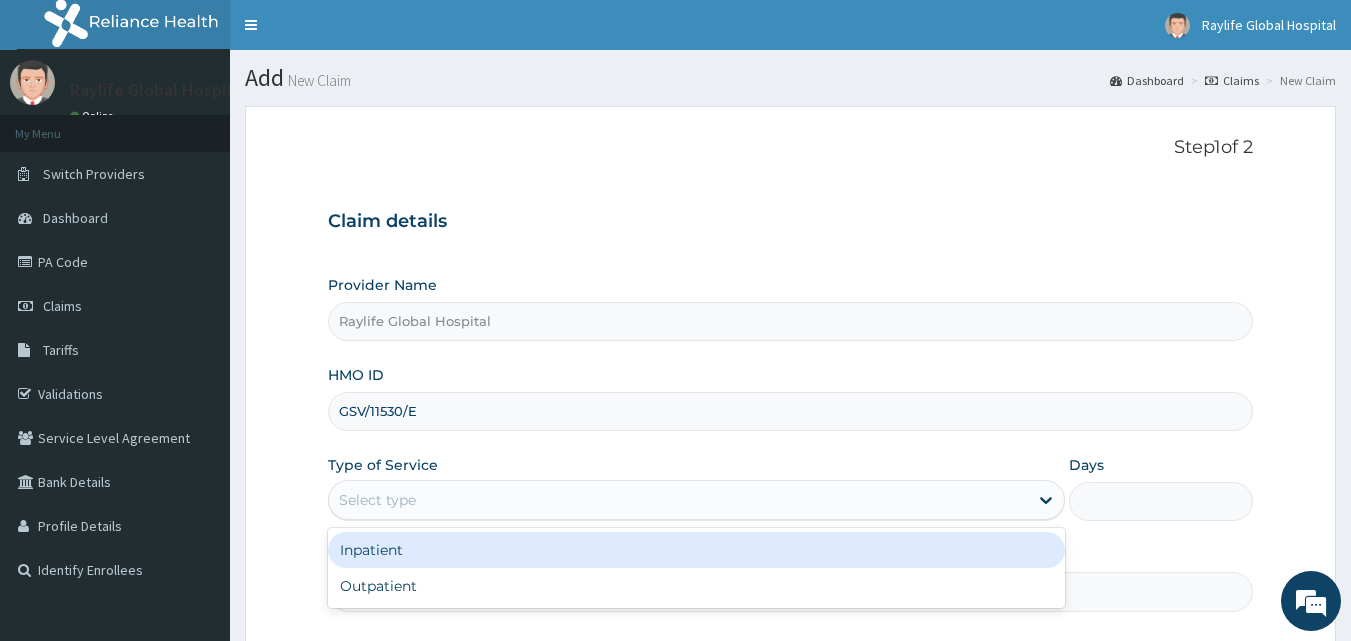 click on "Inpatient" at bounding box center (696, 550) 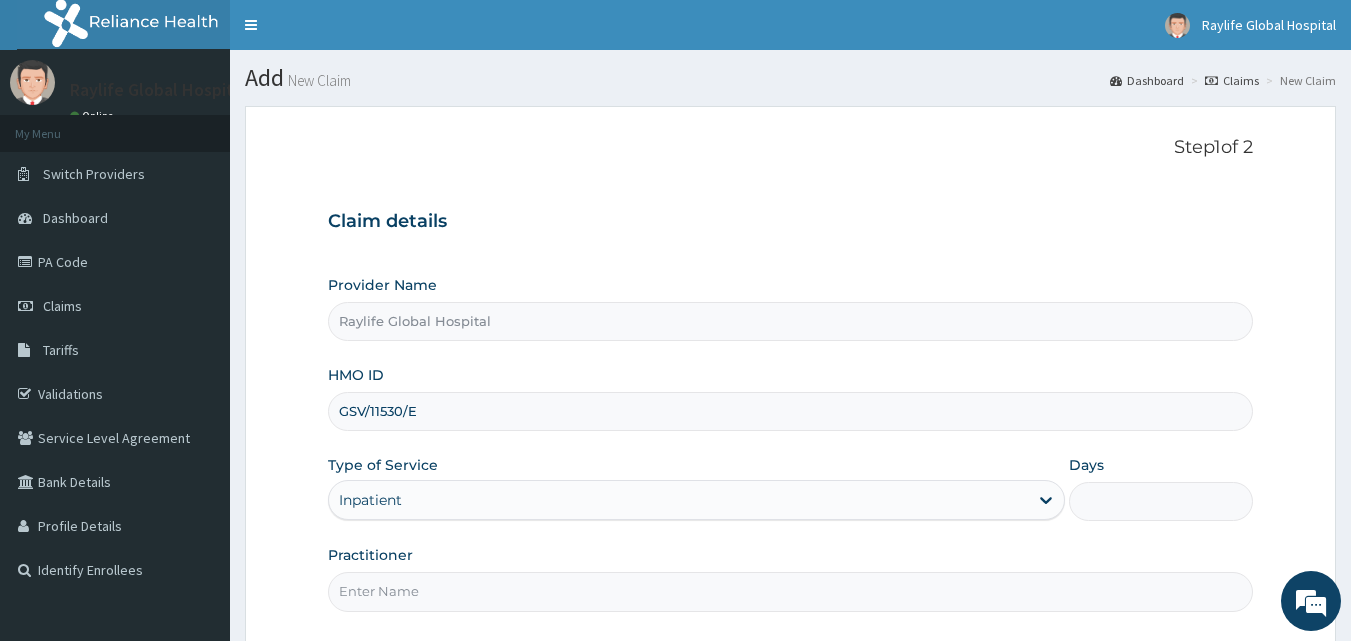 click on "Days" at bounding box center (1161, 501) 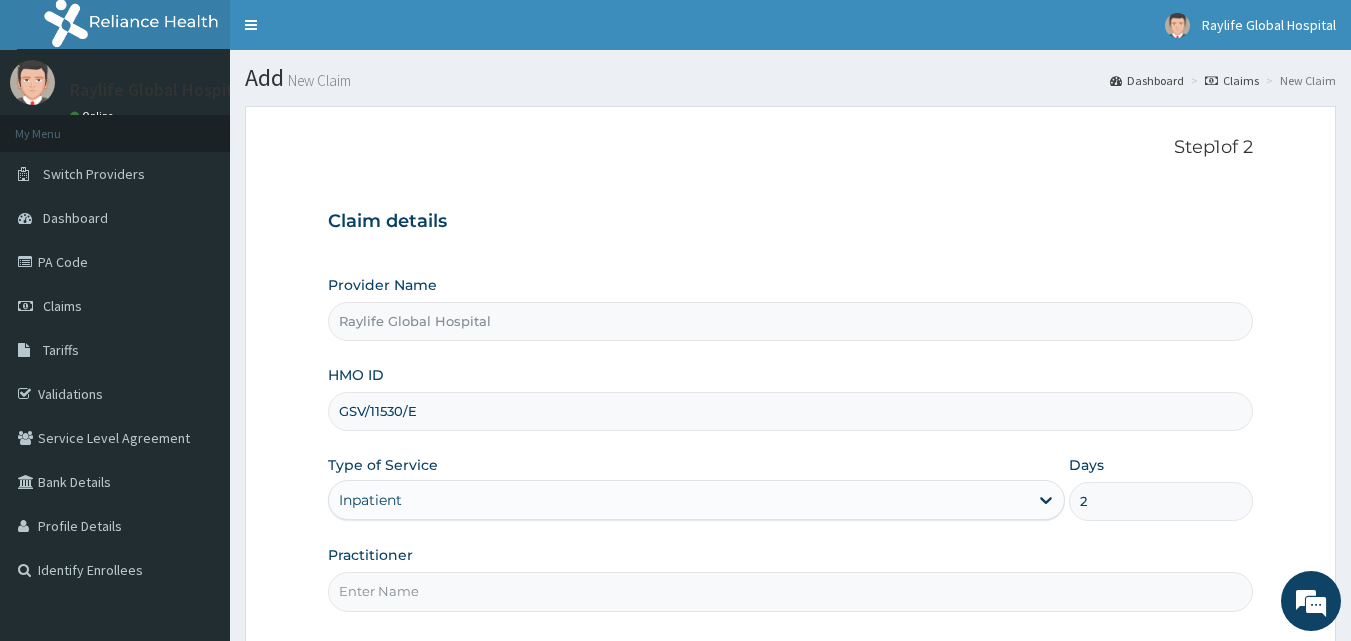 type on "2" 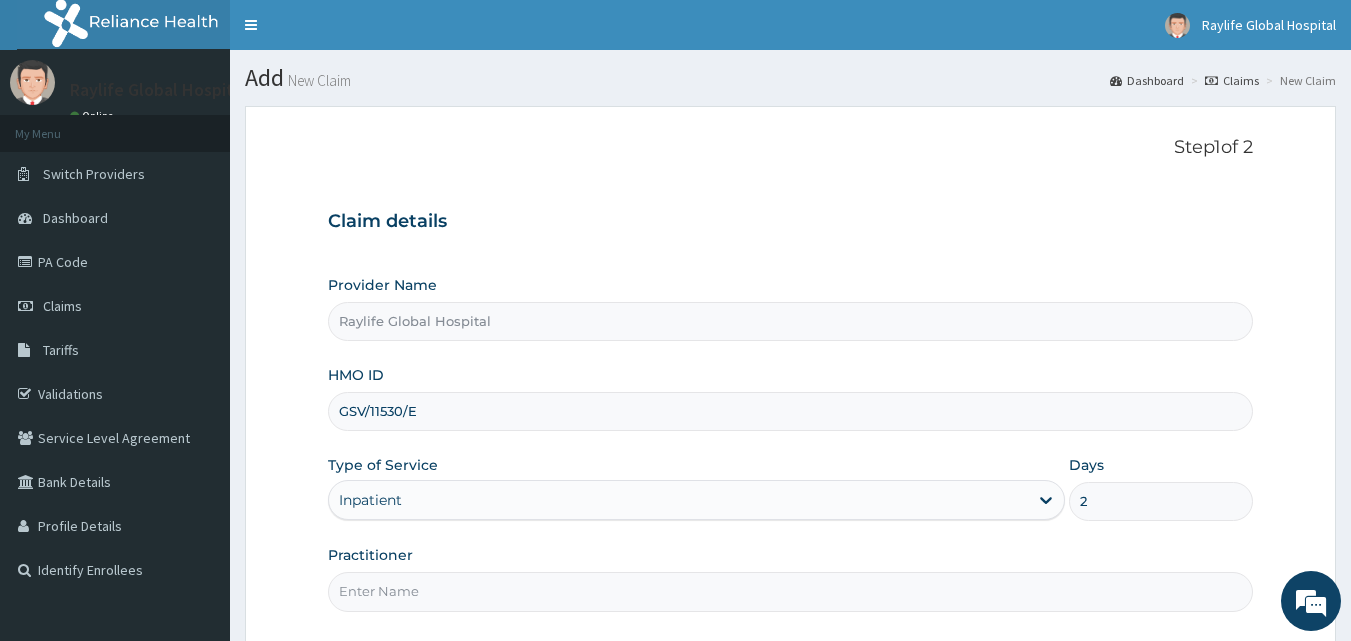 scroll, scrollTop: 0, scrollLeft: 0, axis: both 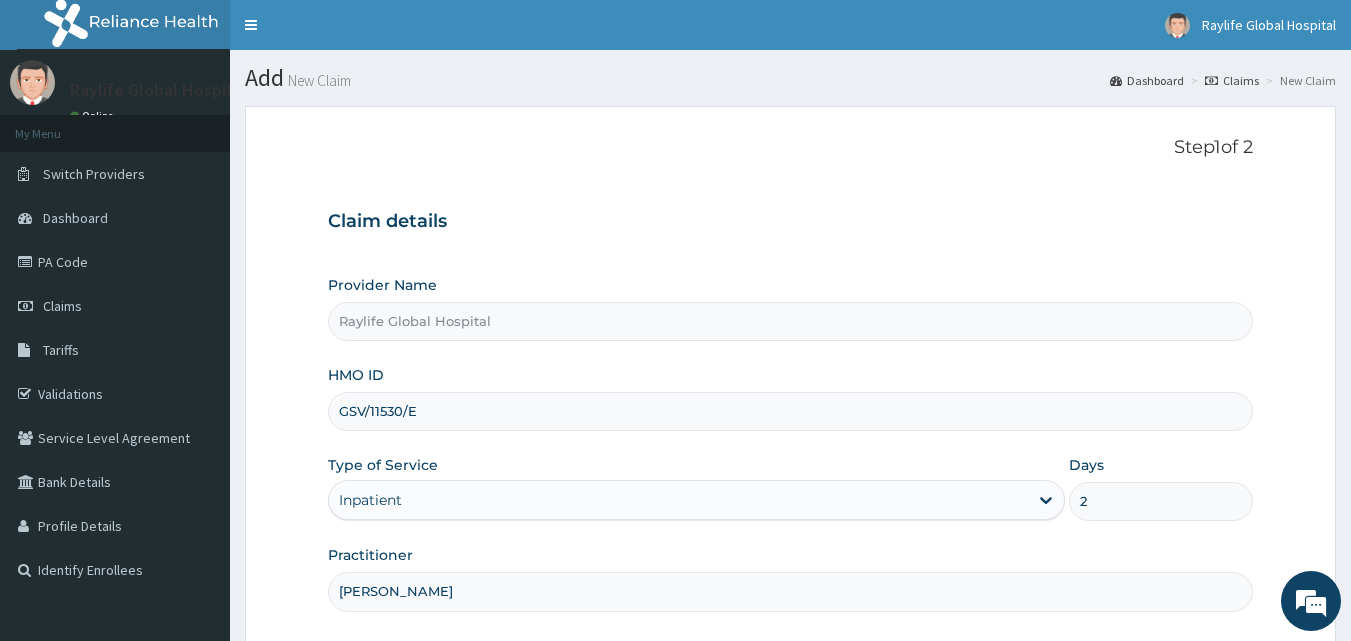 click on "DR KOH" at bounding box center (791, 591) 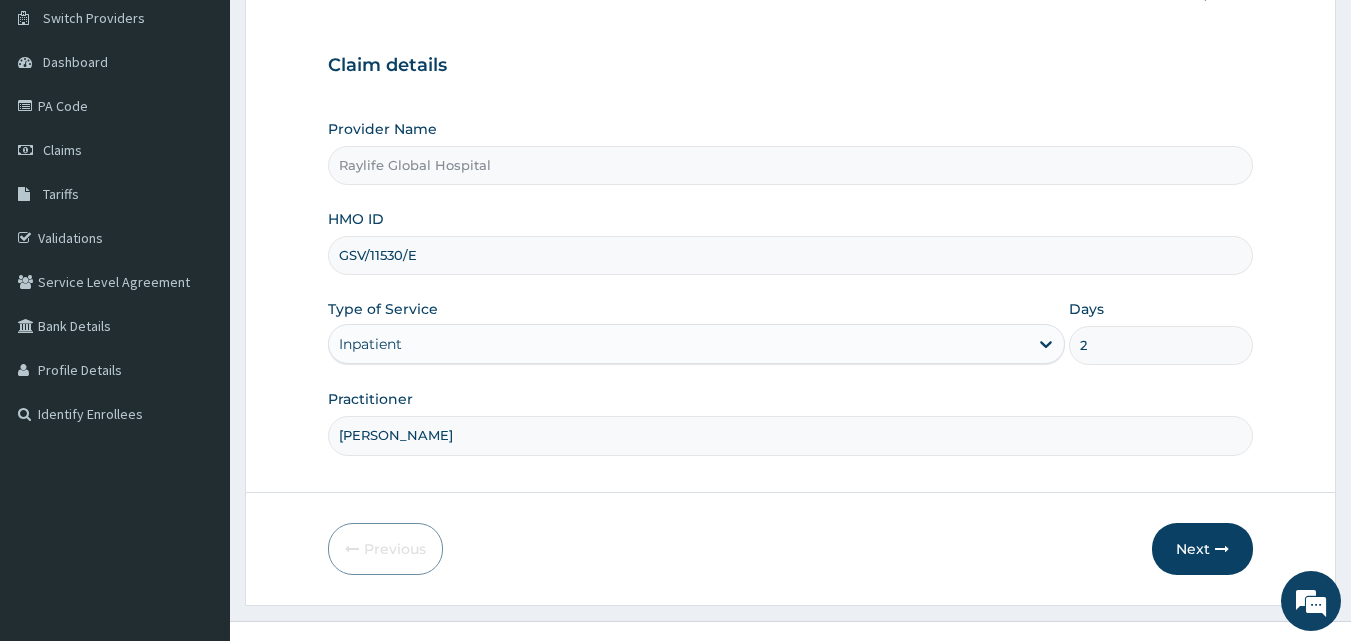 scroll, scrollTop: 160, scrollLeft: 0, axis: vertical 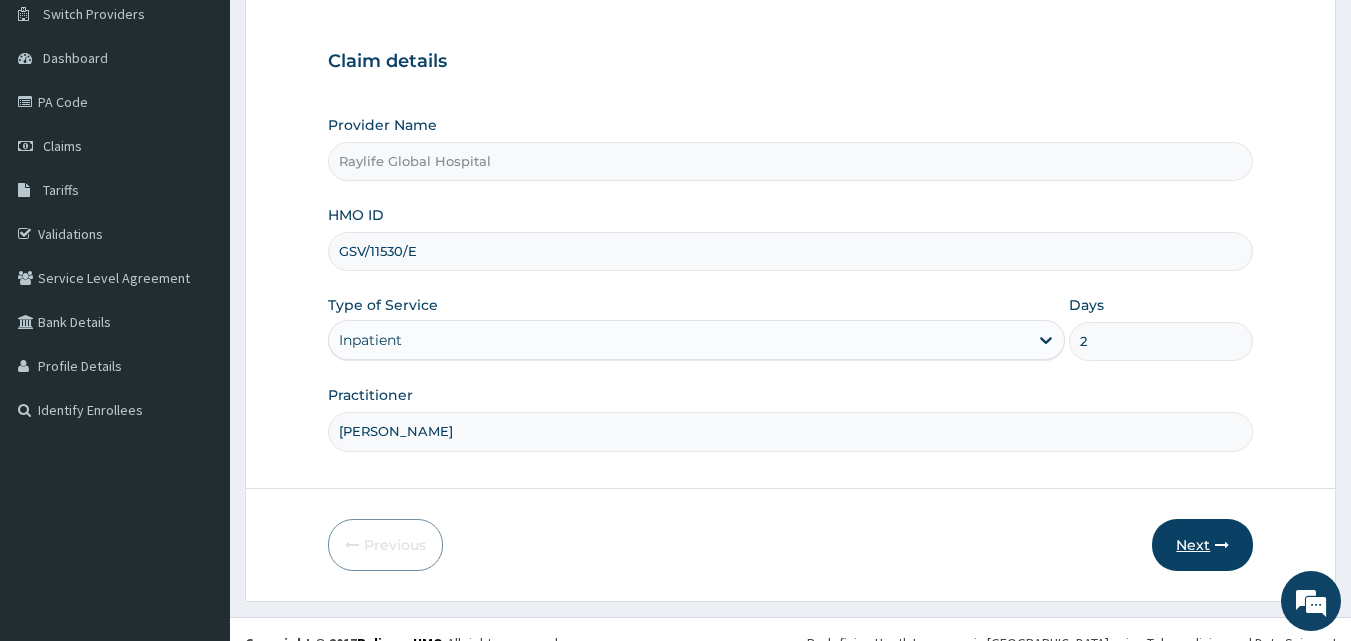type on "DR OKOH" 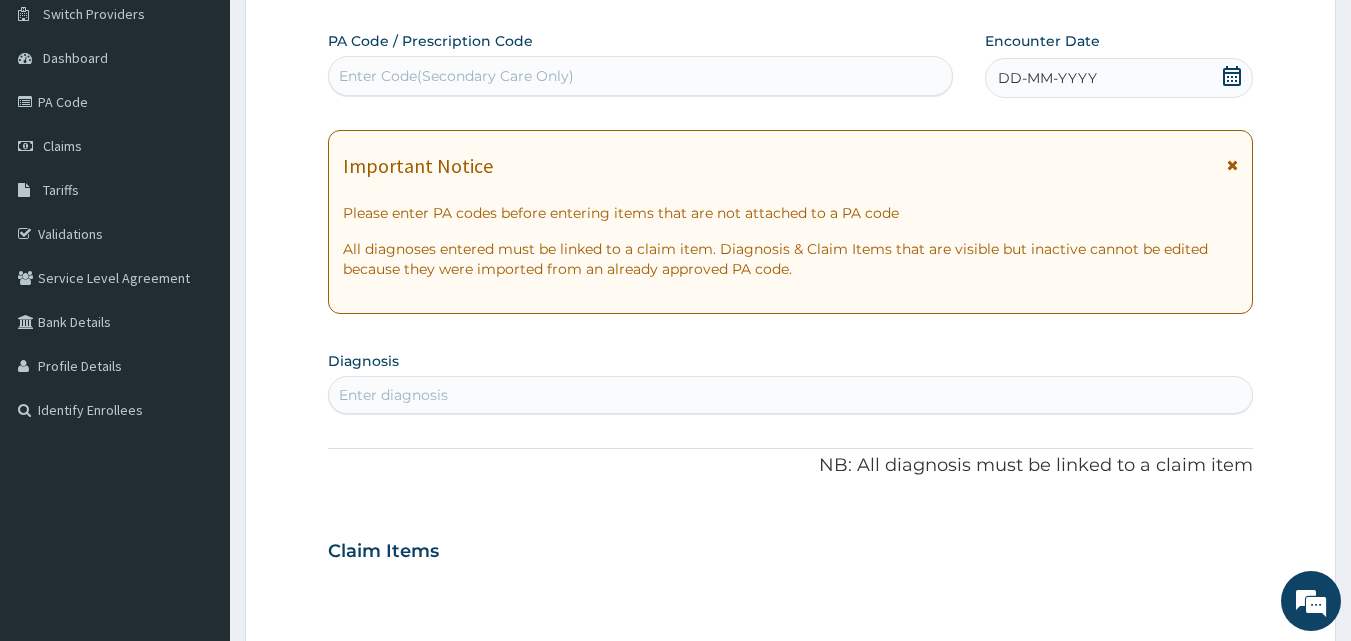 click on "Enter Code(Secondary Care Only)" at bounding box center [641, 76] 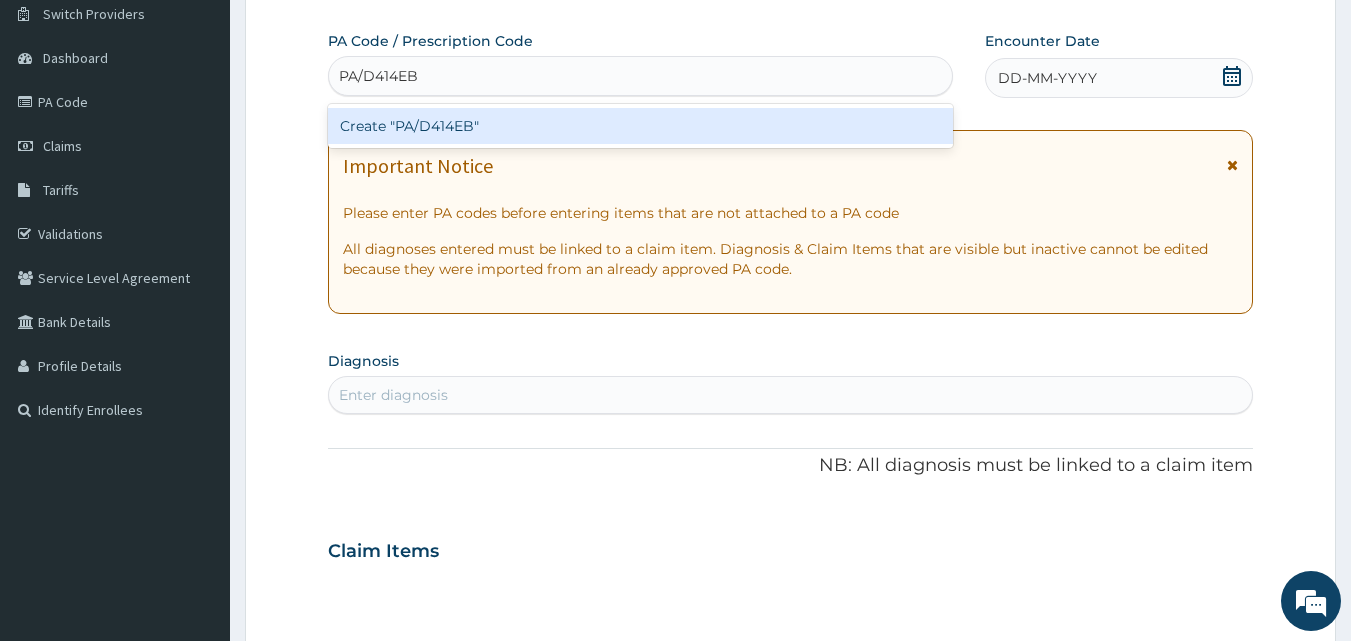 click on "Create "PA/D414EB"" at bounding box center (641, 126) 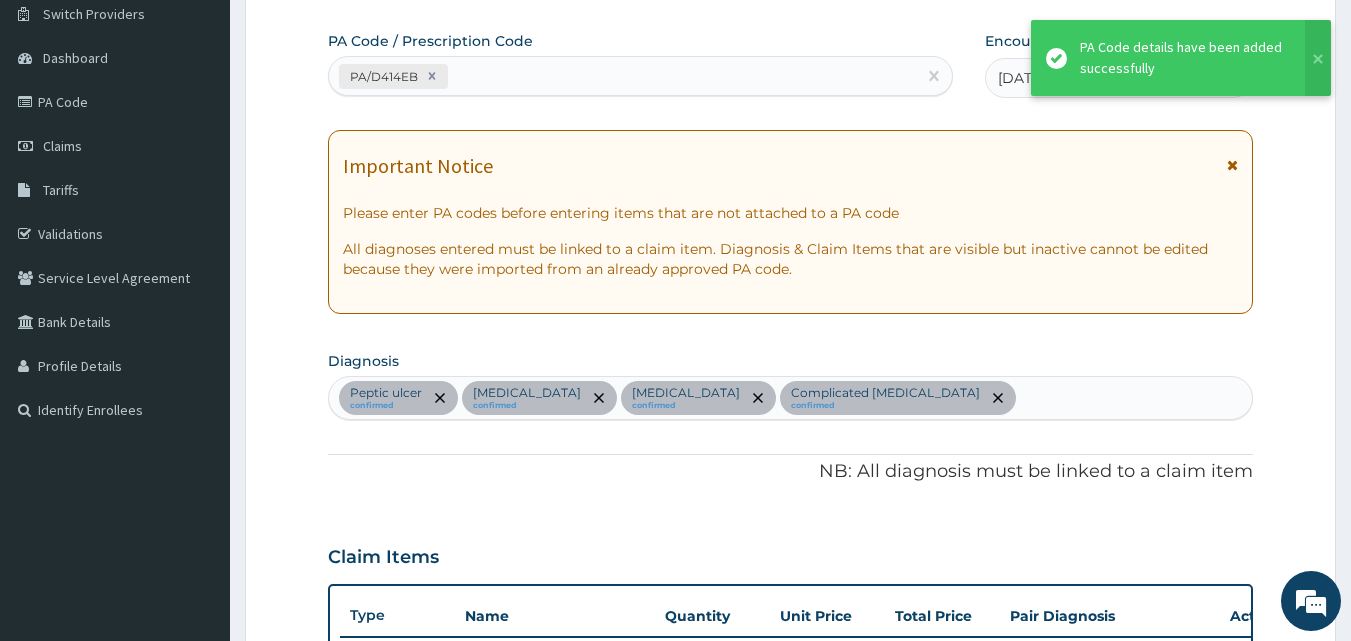 scroll, scrollTop: 1326, scrollLeft: 0, axis: vertical 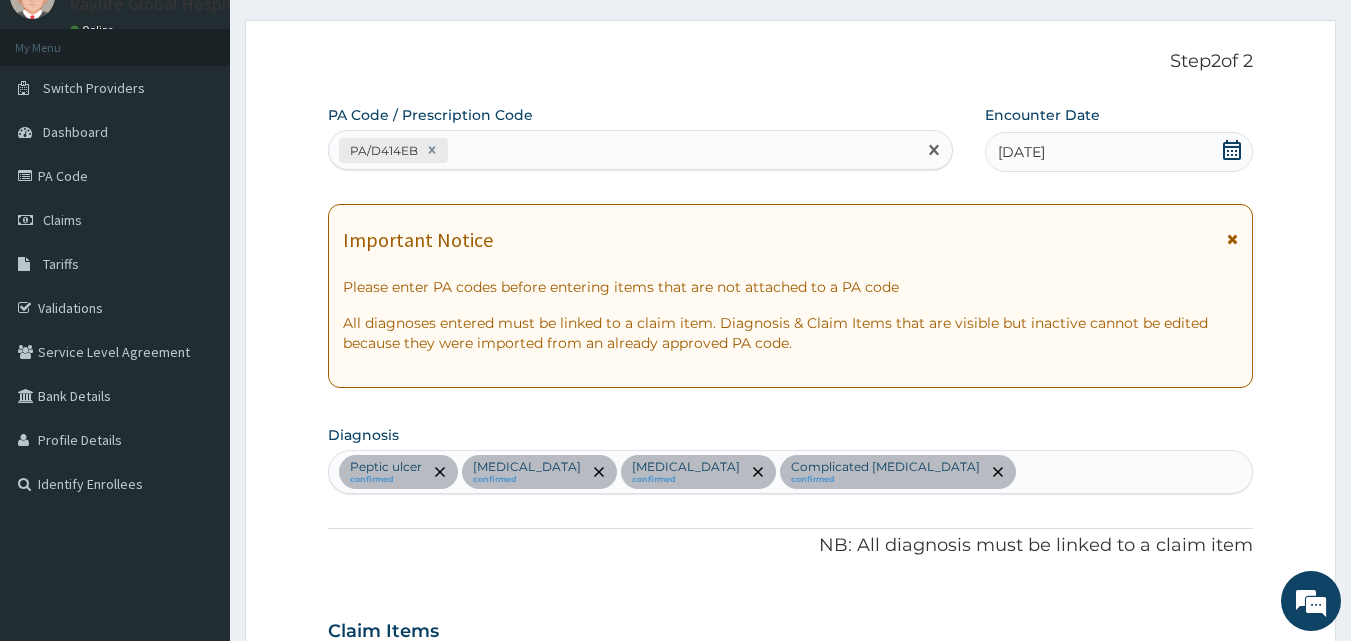 click on "PA/D414EB" at bounding box center (623, 150) 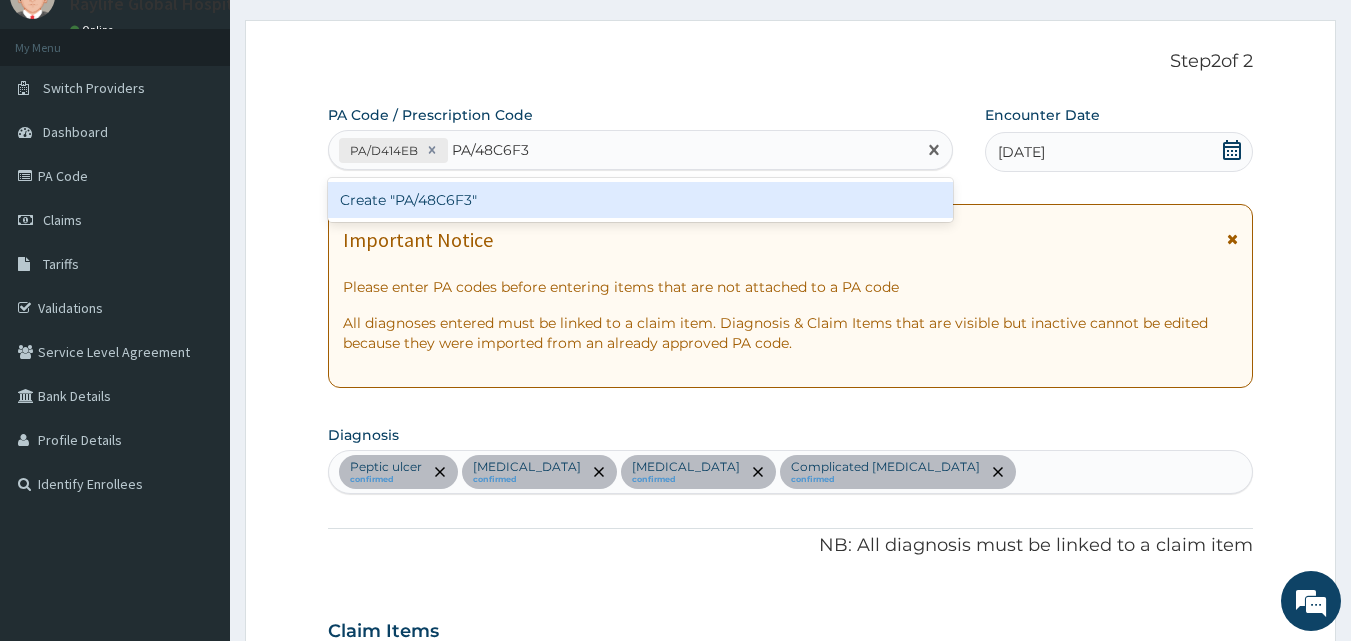 click on "Create "PA/48C6F3"" at bounding box center [641, 200] 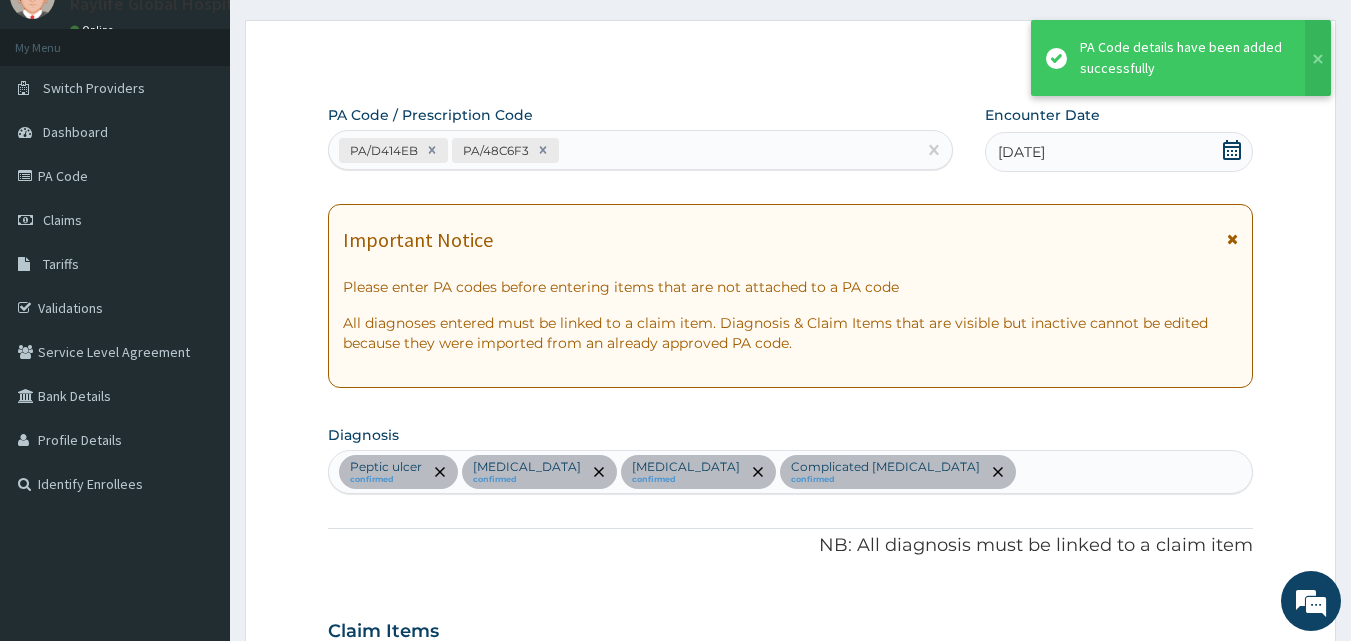 scroll, scrollTop: 1399, scrollLeft: 0, axis: vertical 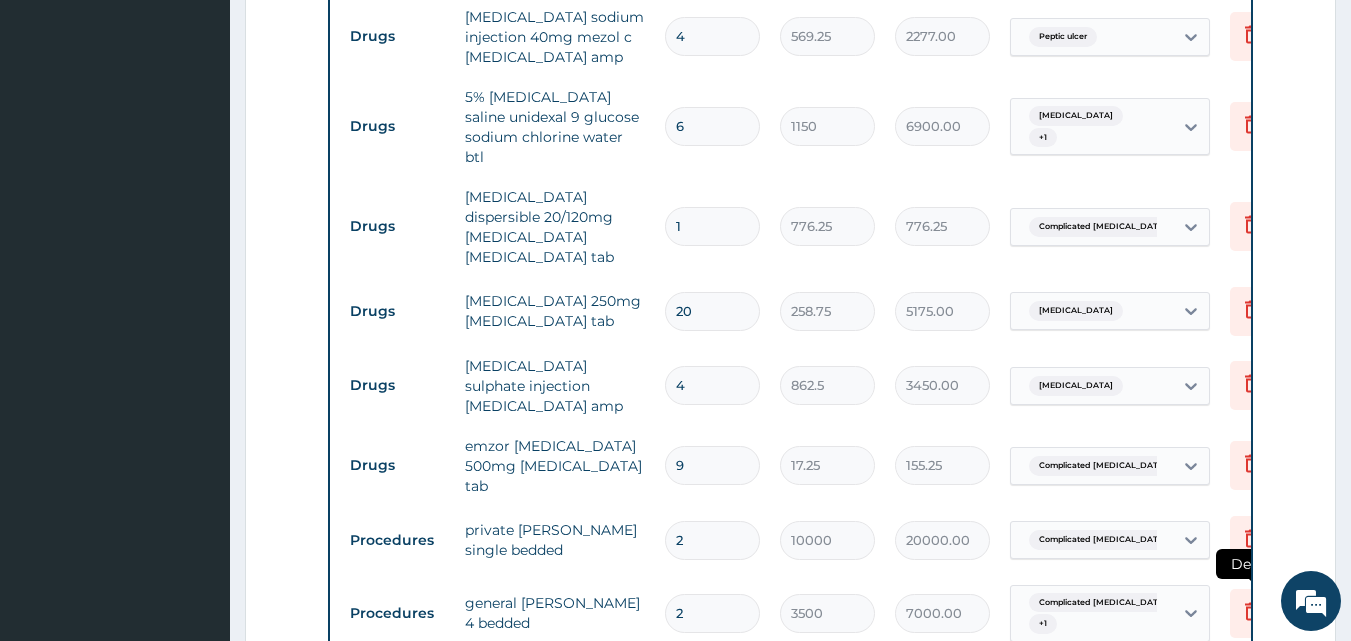 click 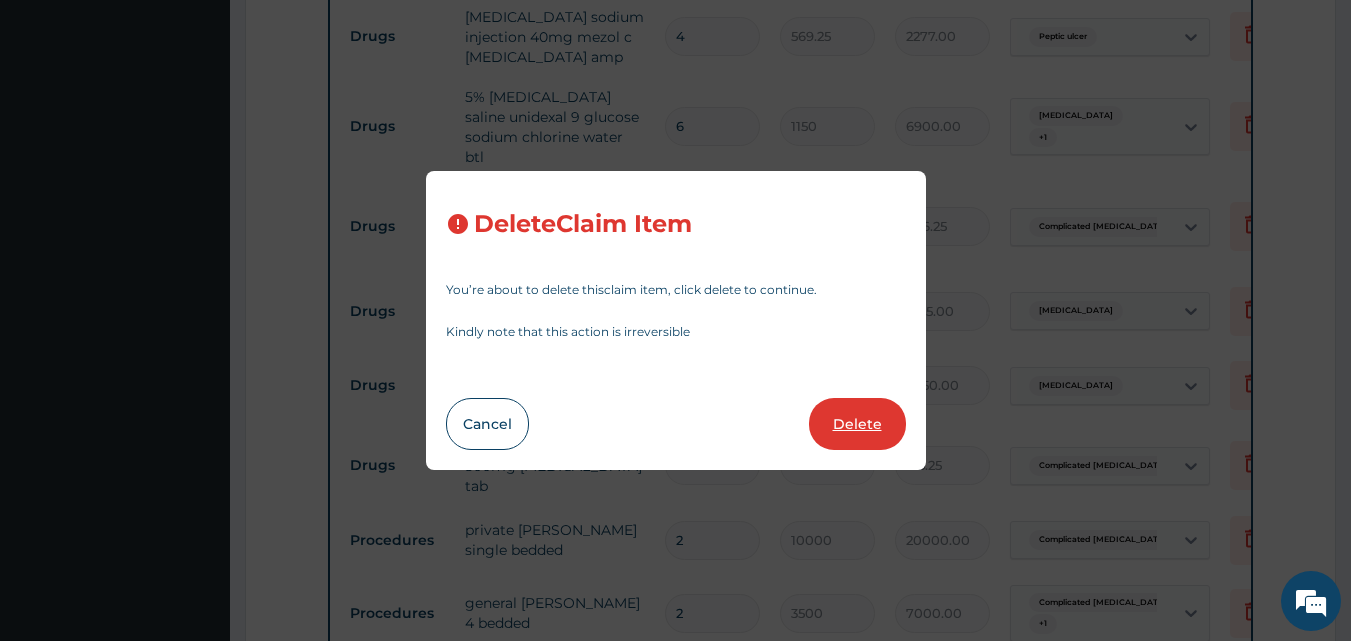 click on "Delete" at bounding box center (857, 424) 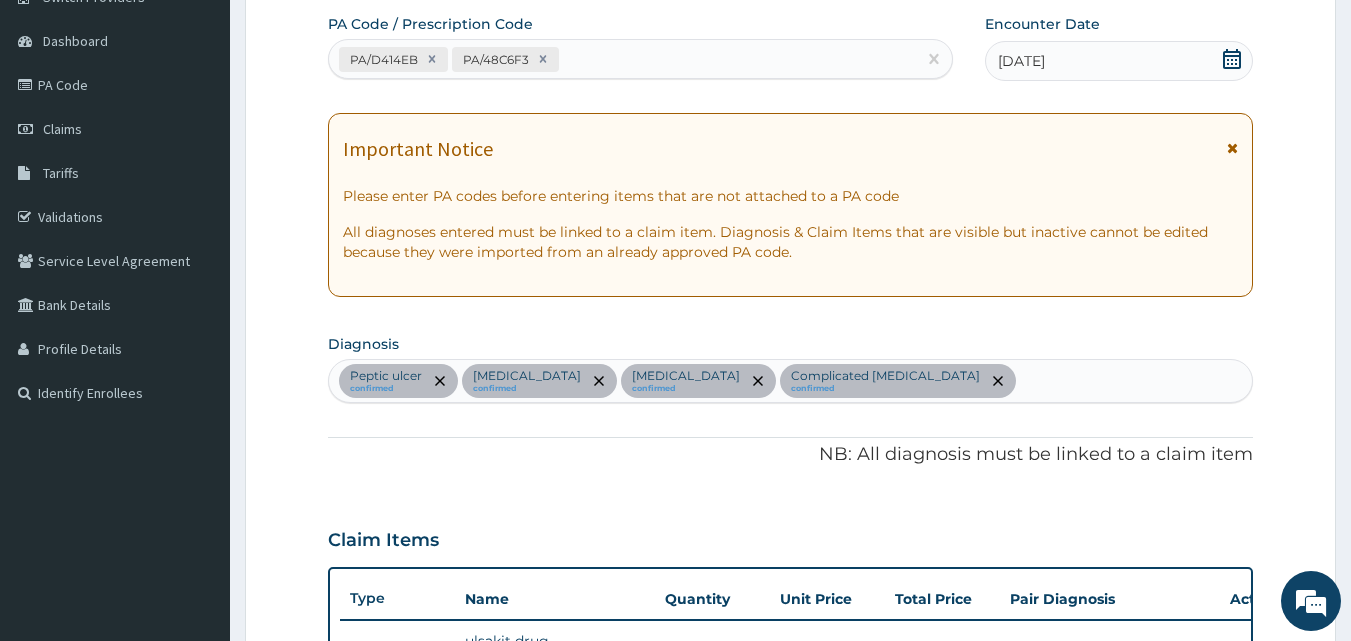 scroll, scrollTop: 159, scrollLeft: 0, axis: vertical 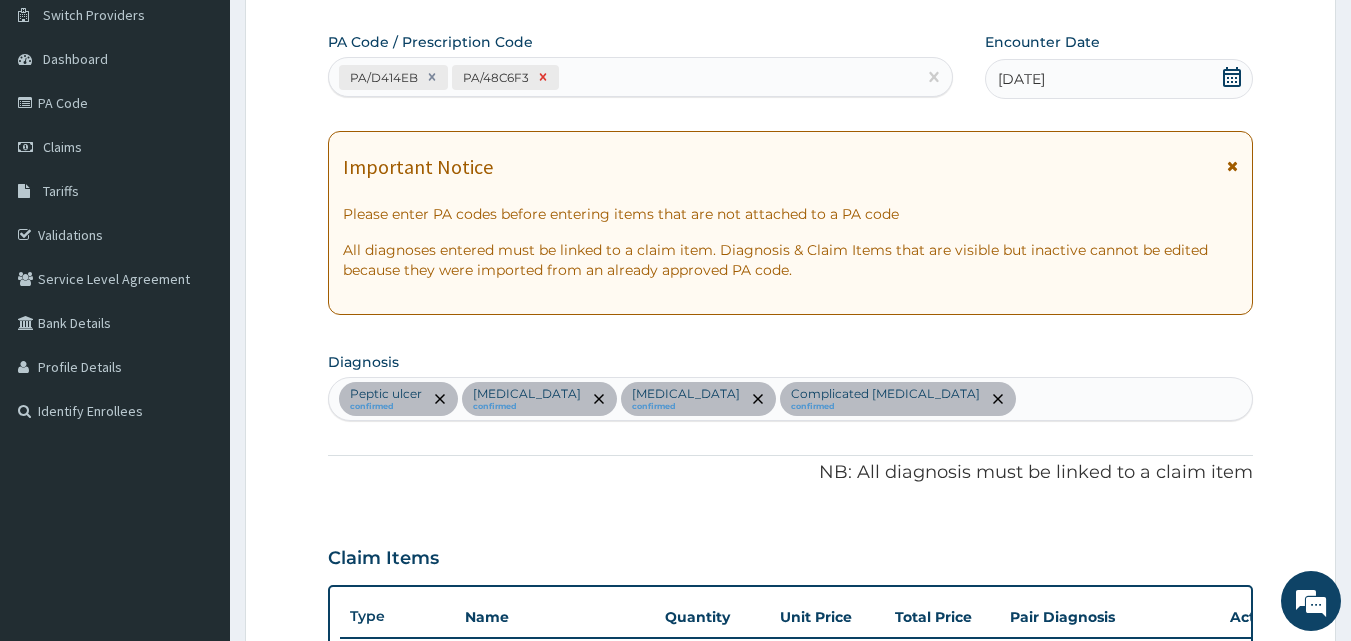 click 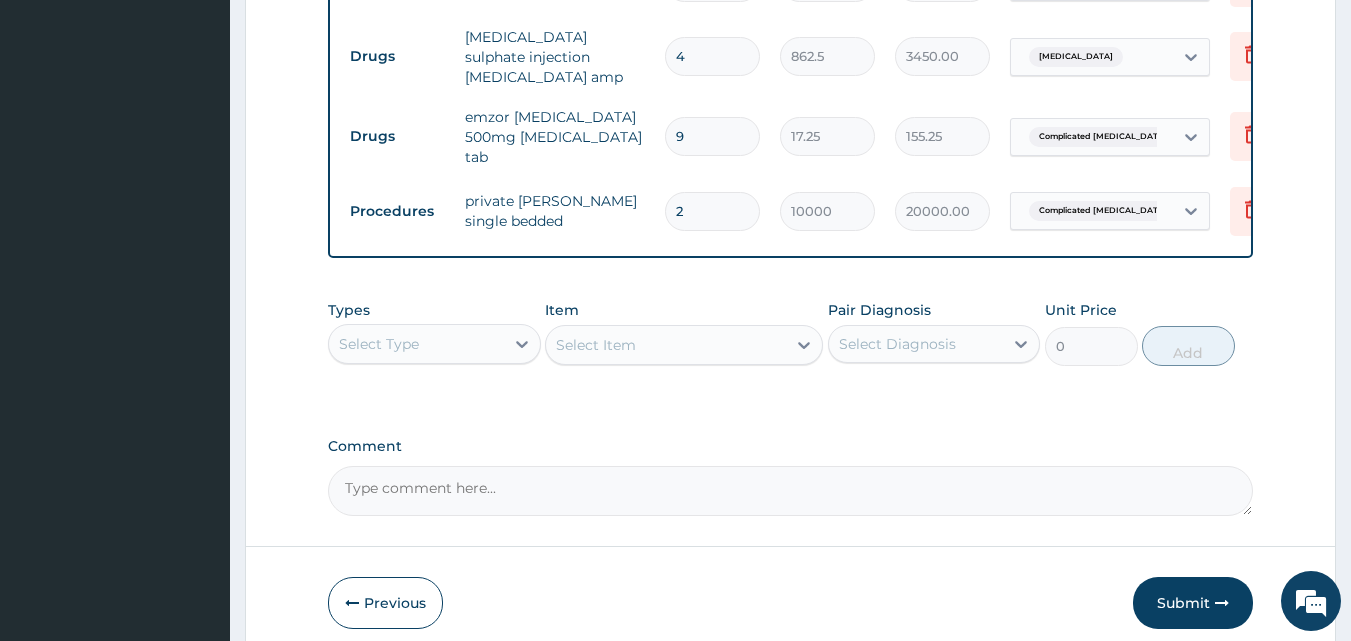 scroll, scrollTop: 1535, scrollLeft: 0, axis: vertical 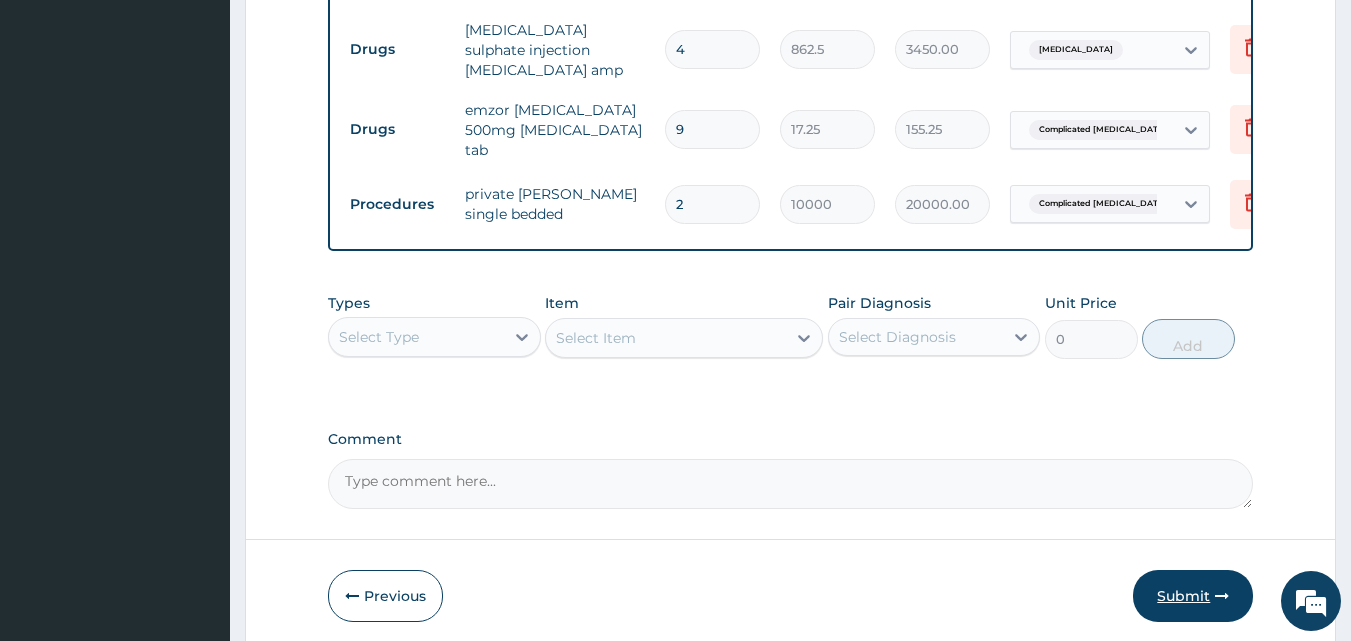 click on "Submit" at bounding box center [1193, 596] 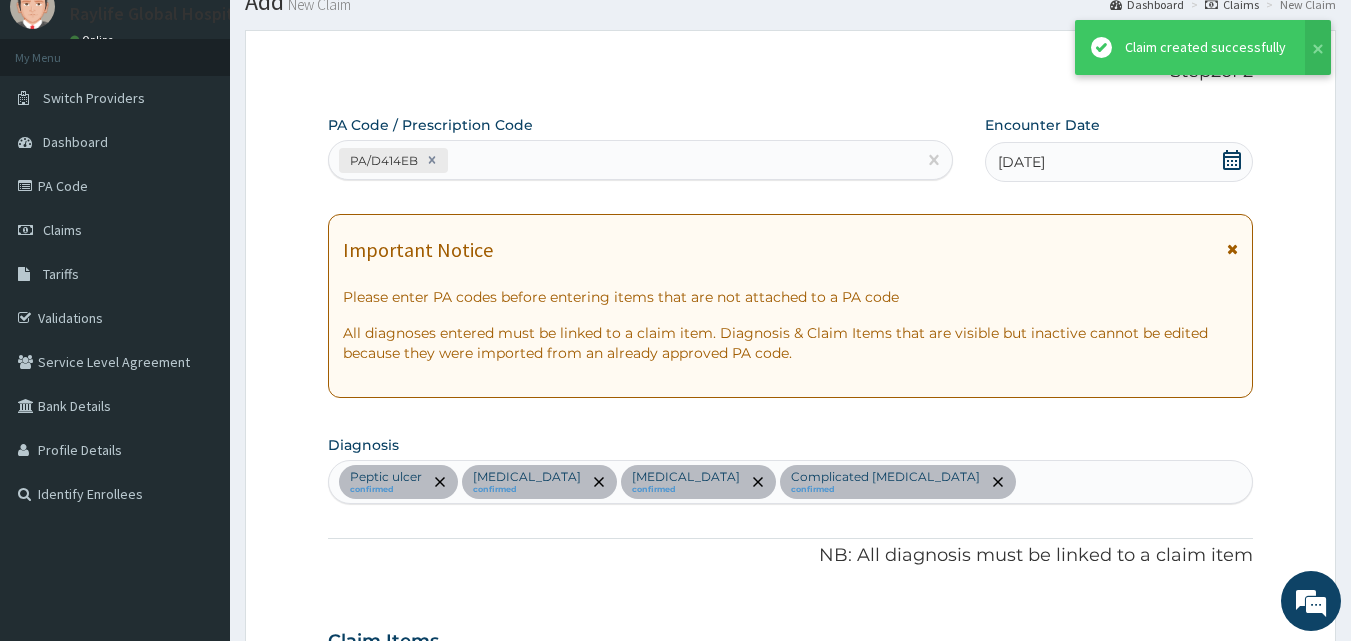 scroll, scrollTop: 1535, scrollLeft: 0, axis: vertical 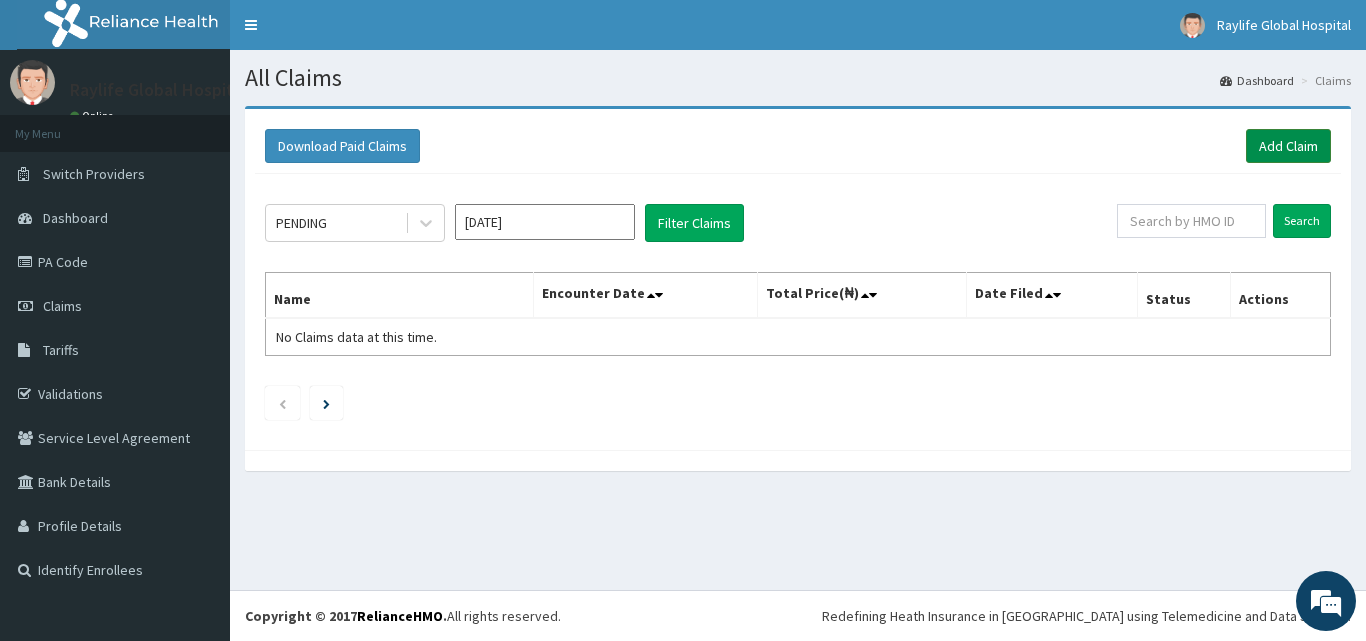 click on "Add Claim" at bounding box center (1288, 146) 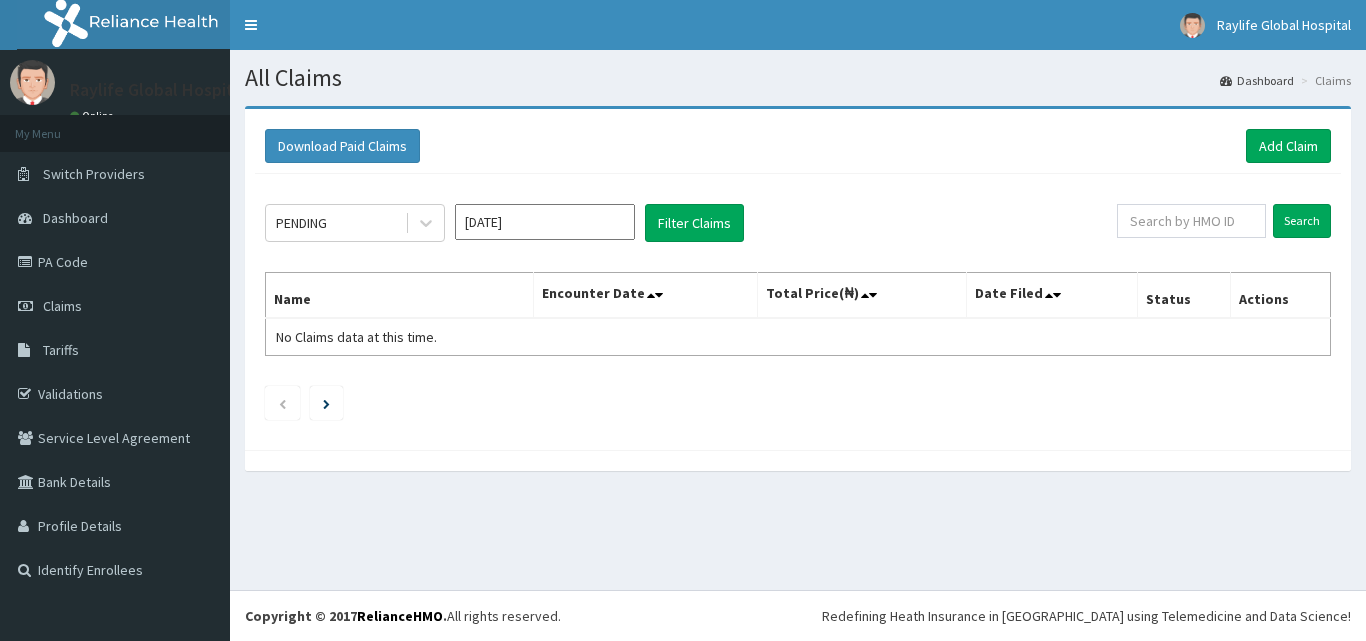 scroll, scrollTop: 0, scrollLeft: 0, axis: both 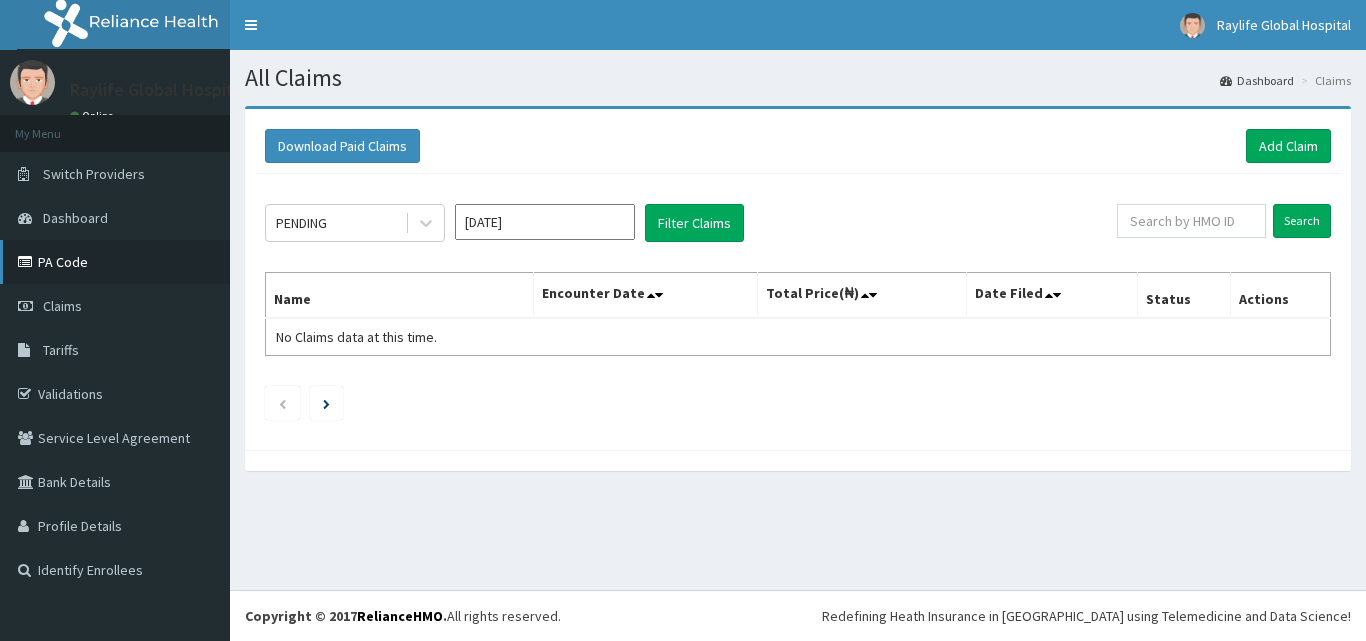 click on "PA Code" at bounding box center (115, 262) 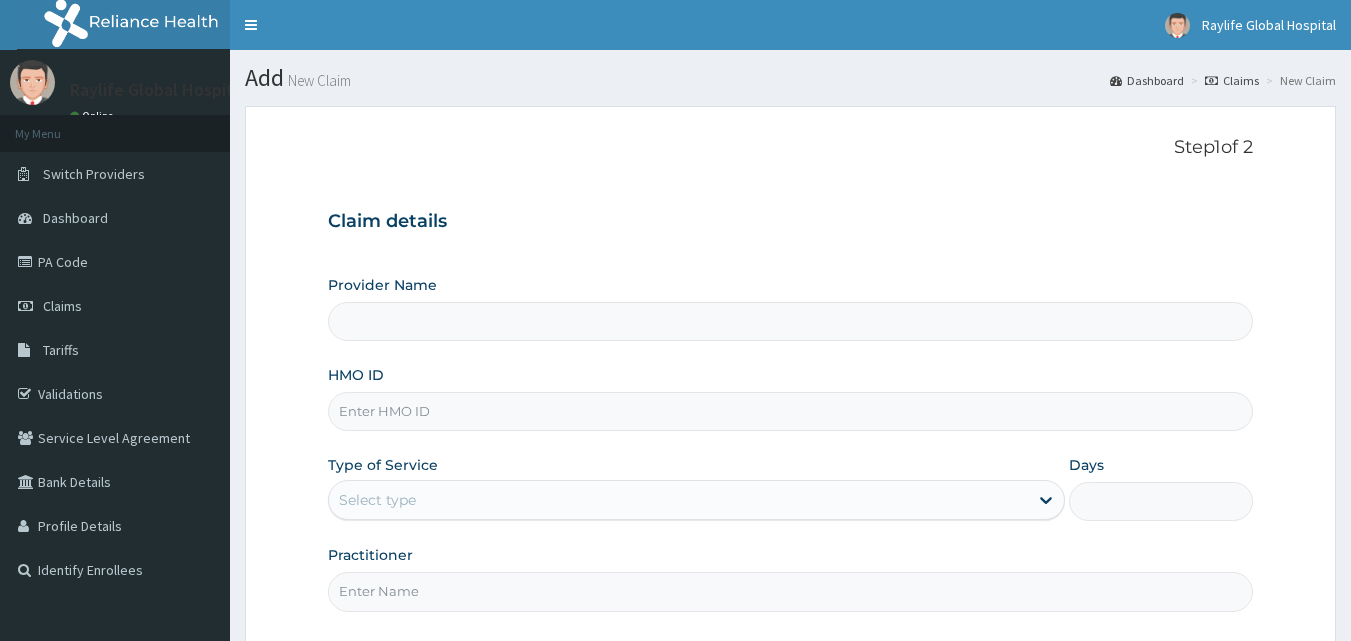 scroll, scrollTop: 0, scrollLeft: 0, axis: both 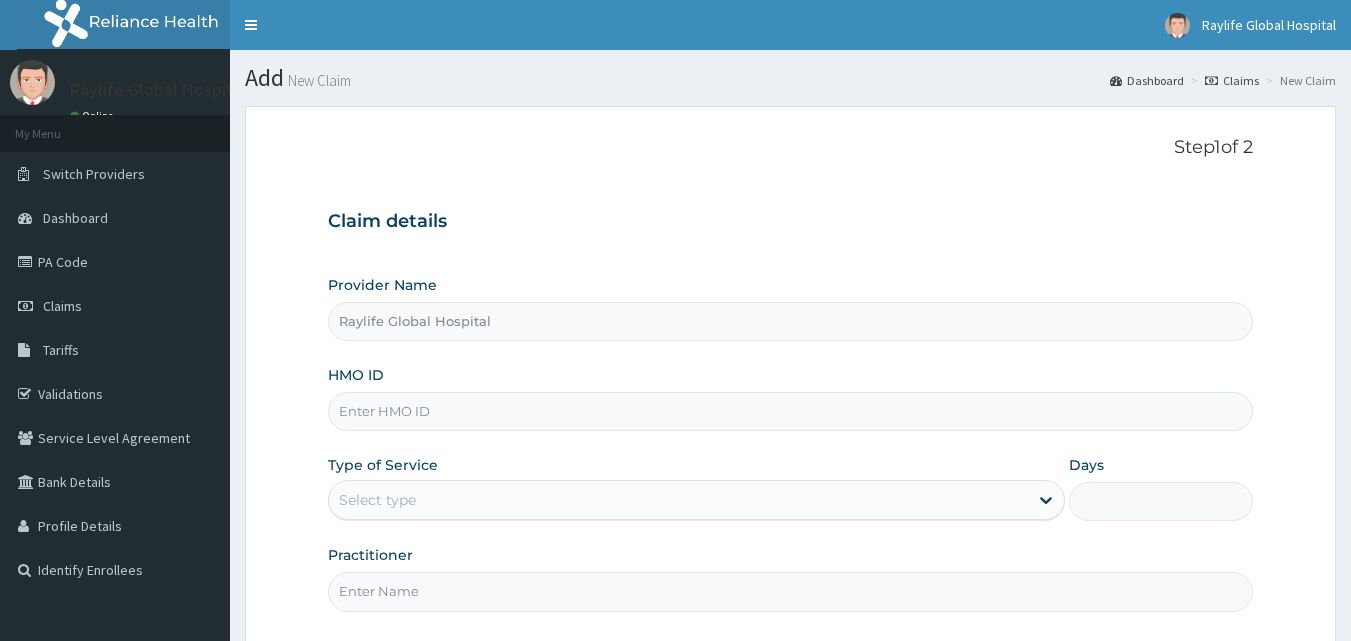 click on "HMO ID" at bounding box center (791, 411) 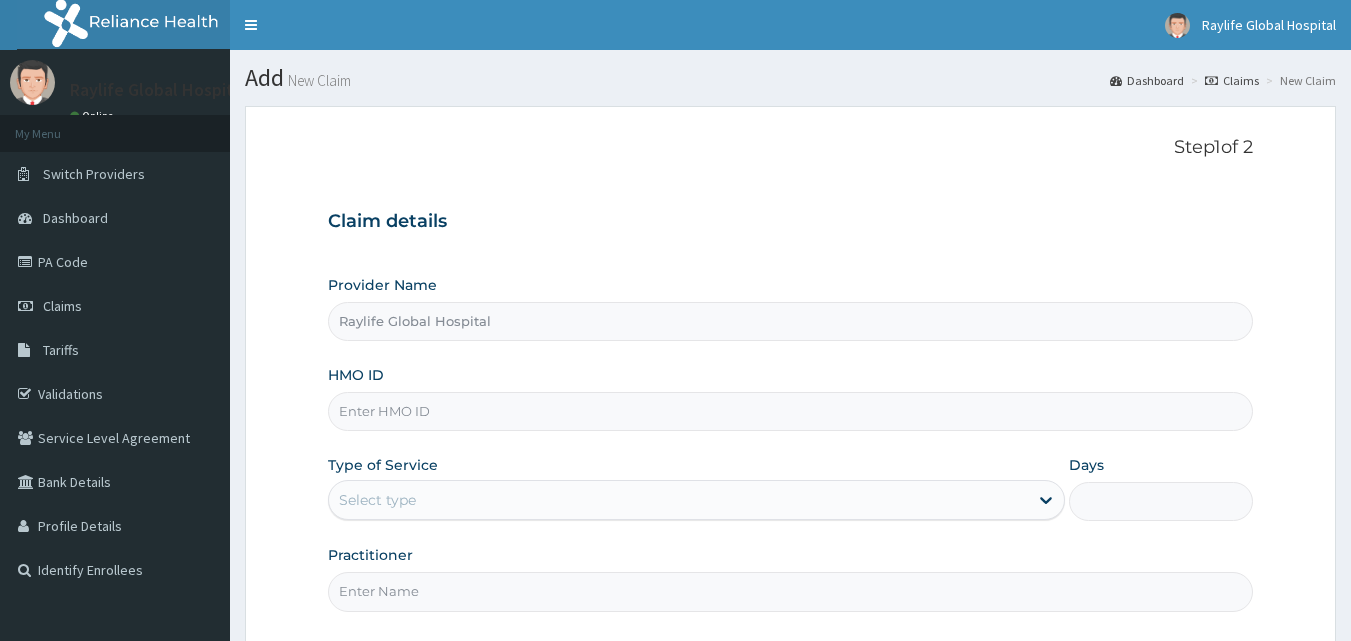 paste on "GSV/11530/C" 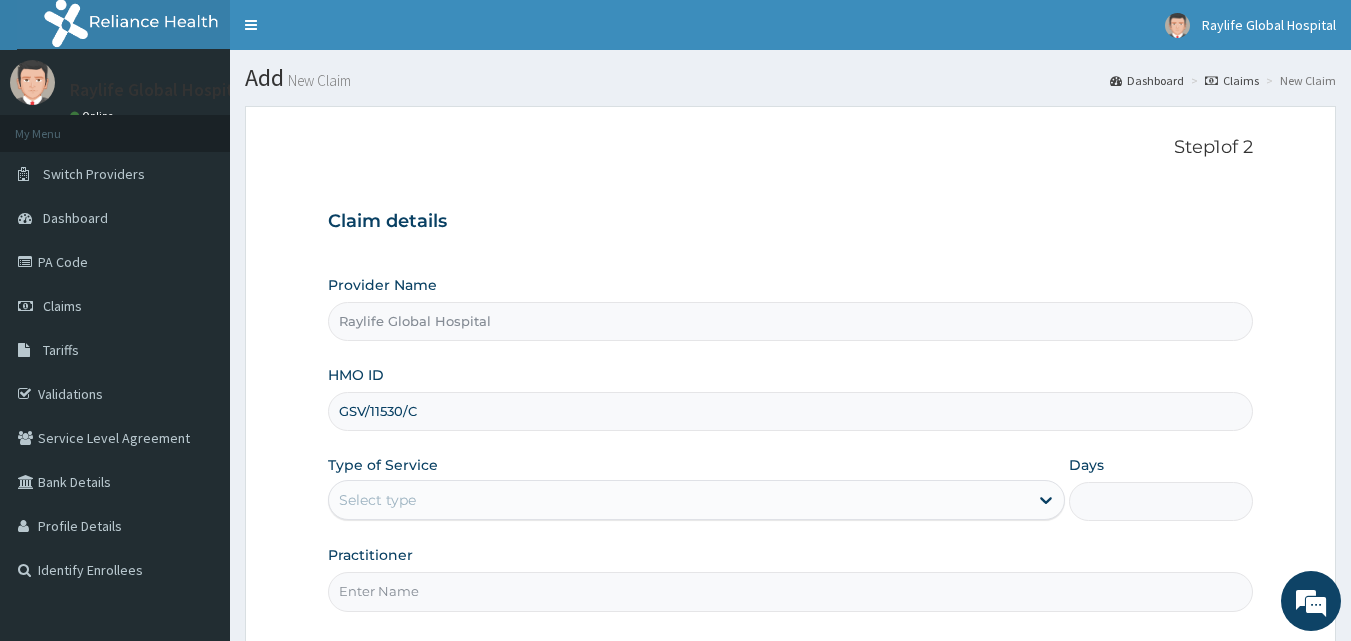 type on "GSV/11530/C" 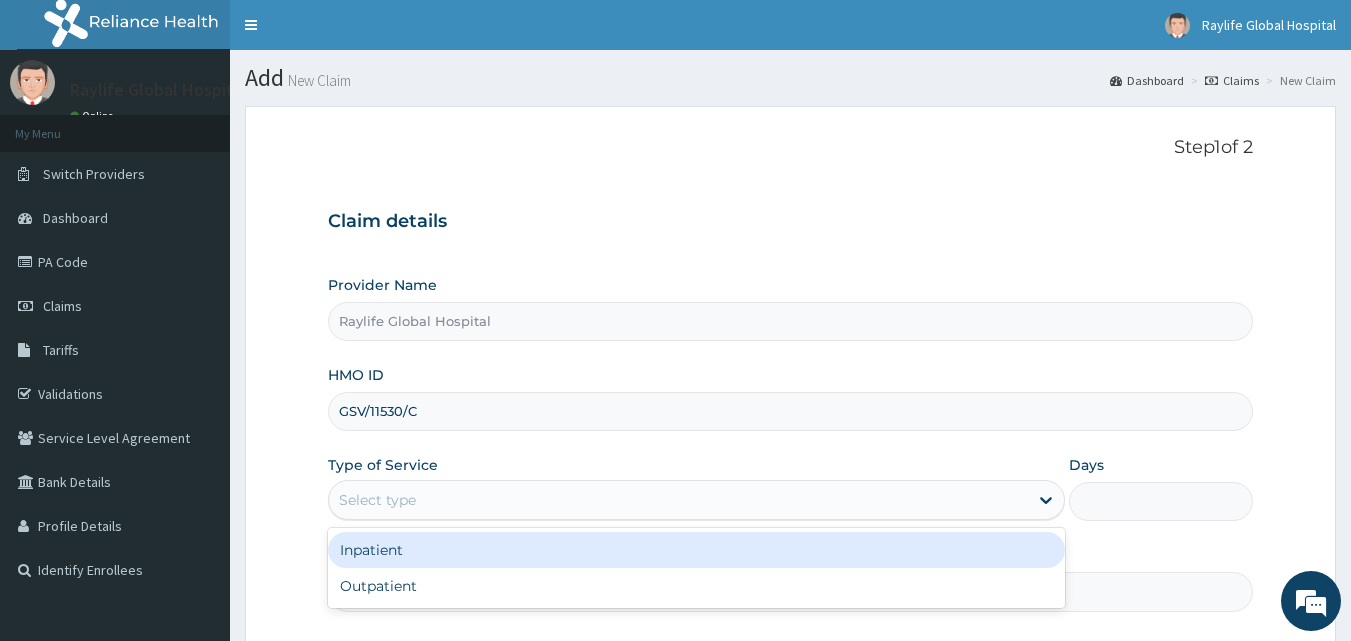 click on "Inpatient" at bounding box center [696, 550] 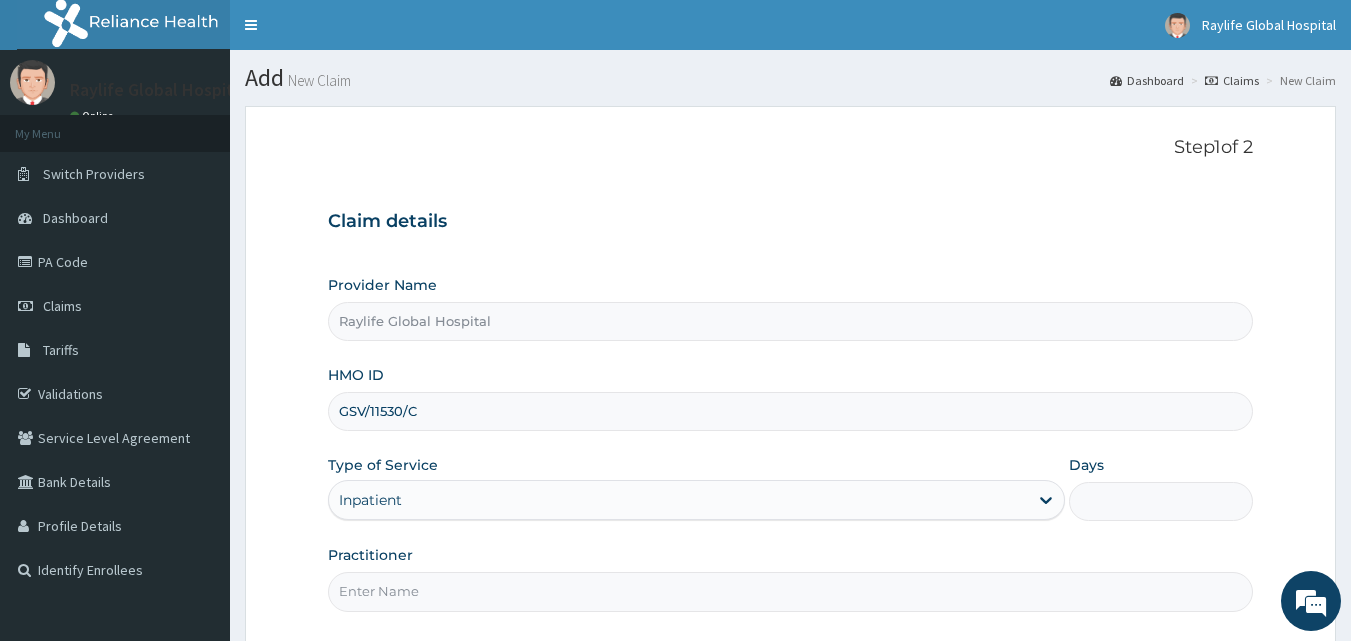 click on "Days" at bounding box center (1161, 501) 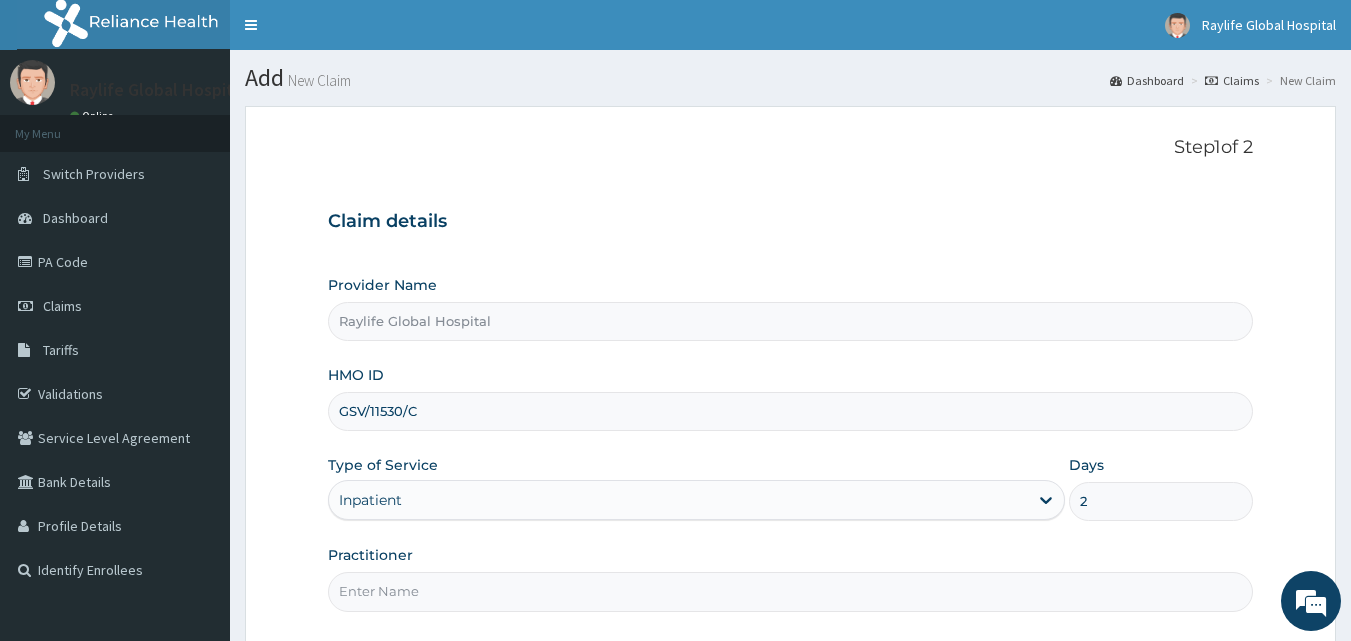 type on "2" 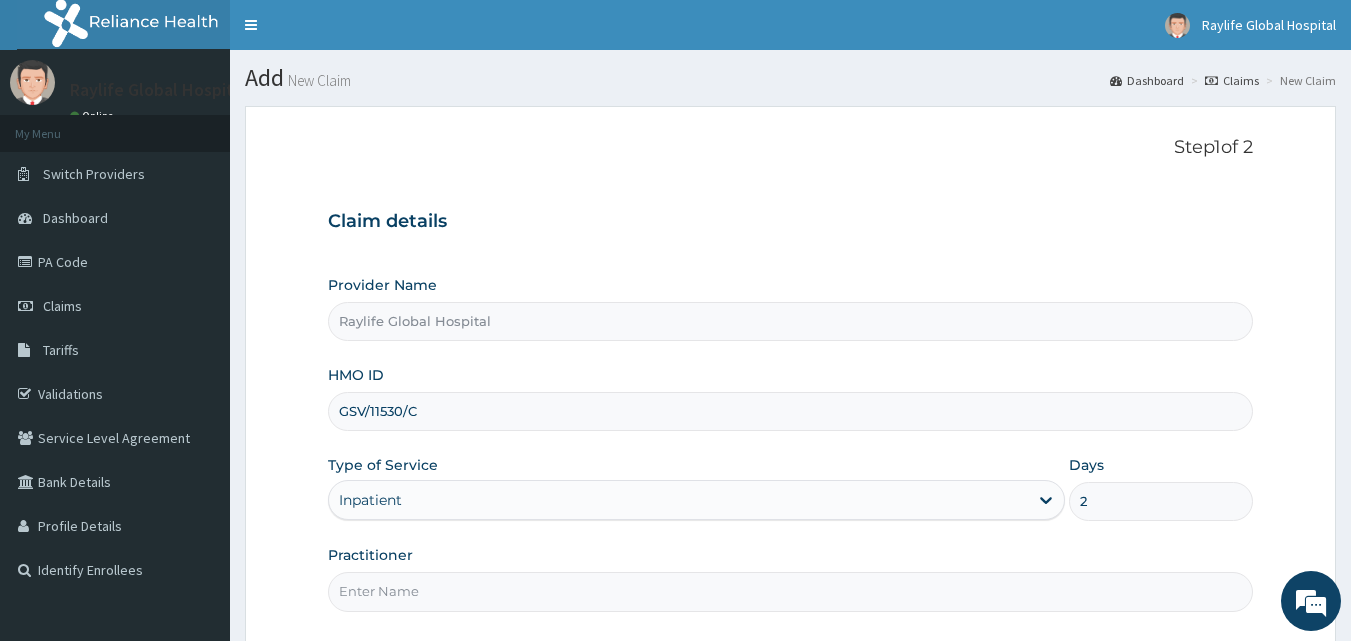 scroll, scrollTop: 0, scrollLeft: 0, axis: both 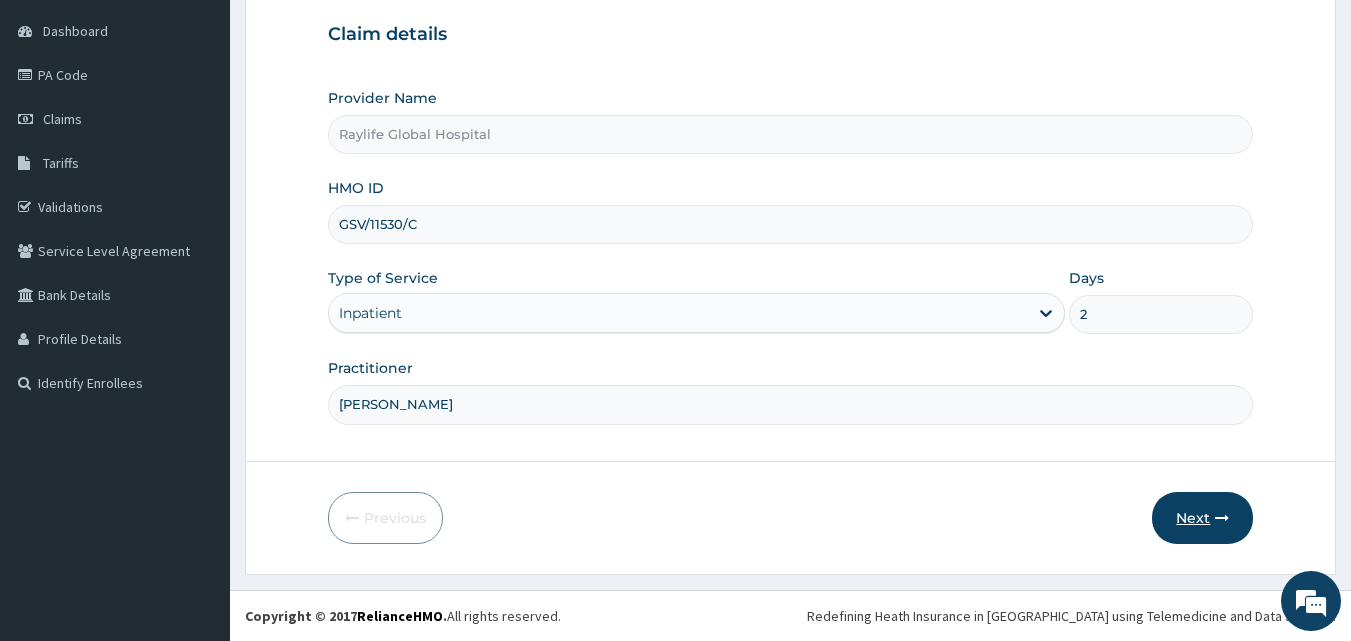 type on "DR OKOH" 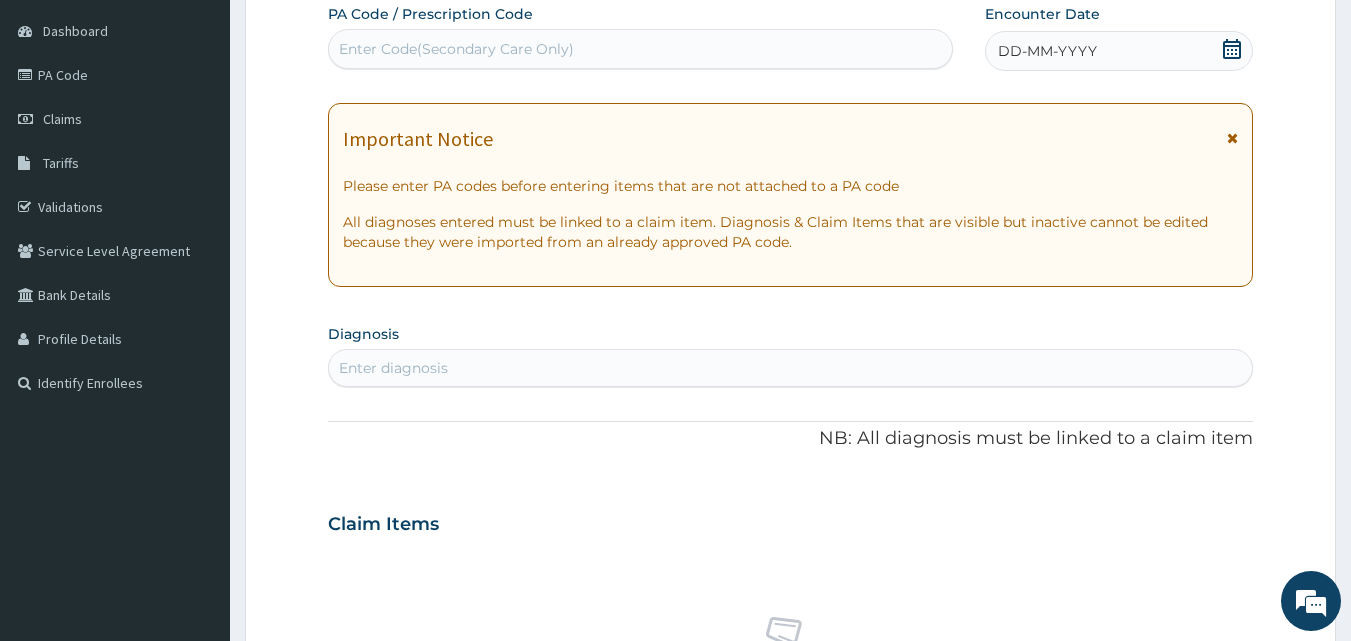 click on "Enter Code(Secondary Care Only)" at bounding box center [641, 49] 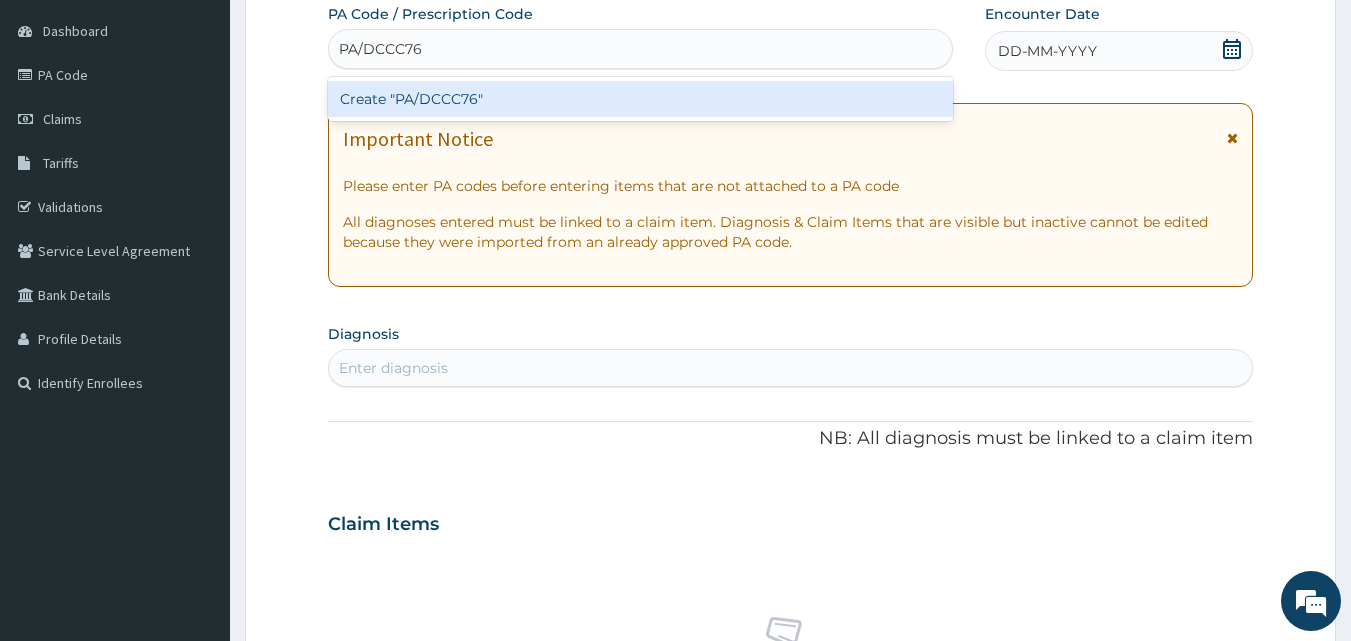 click on "Create "PA/DCCC76"" at bounding box center [641, 99] 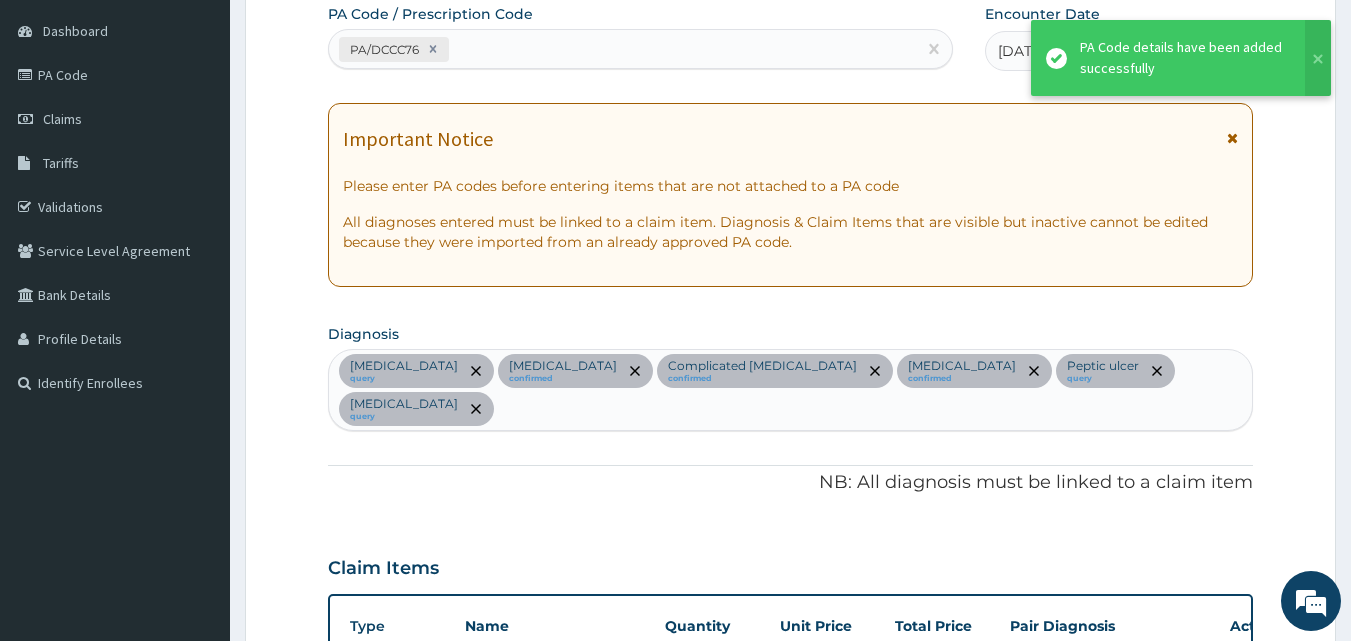 scroll, scrollTop: 1588, scrollLeft: 0, axis: vertical 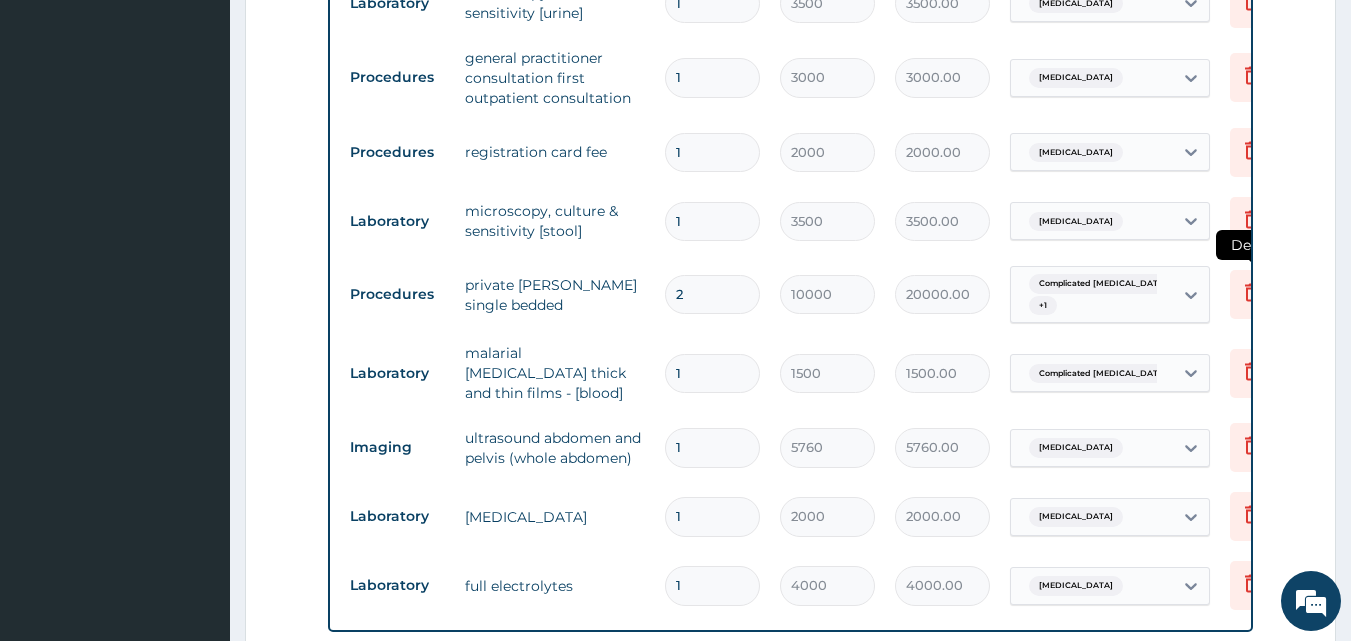 click 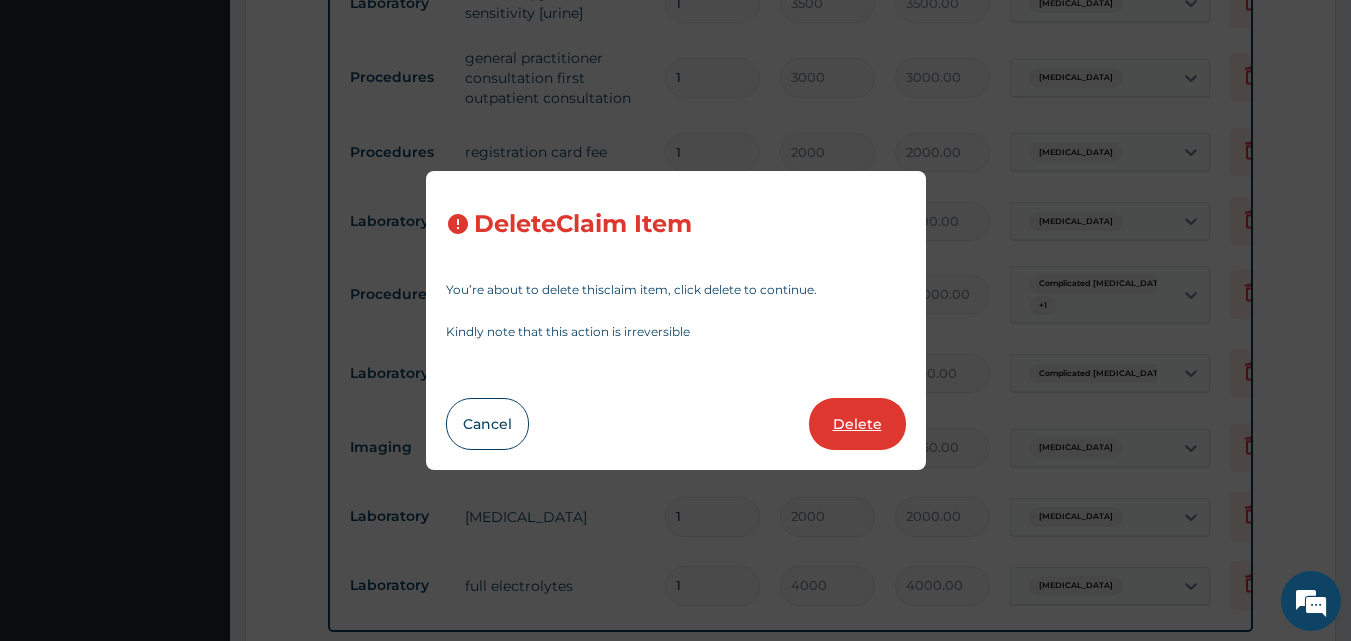 click on "Delete" at bounding box center [857, 424] 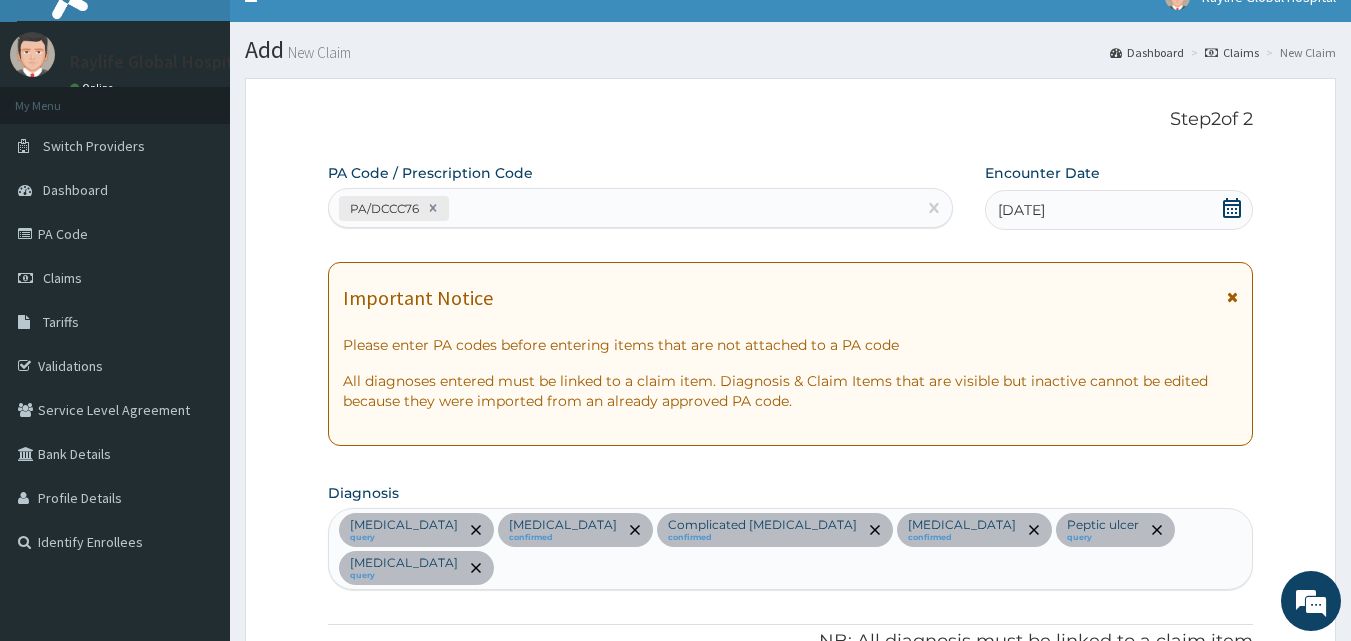 scroll, scrollTop: 0, scrollLeft: 0, axis: both 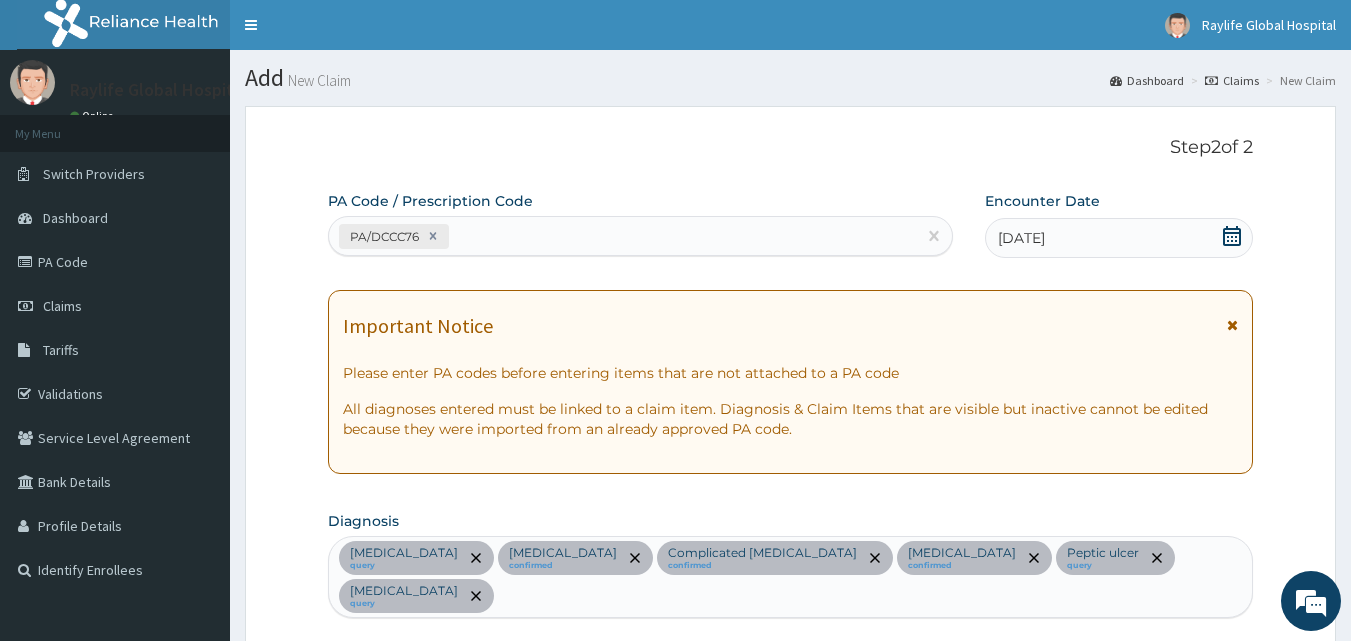 click on "PA/DCCC76" at bounding box center [623, 236] 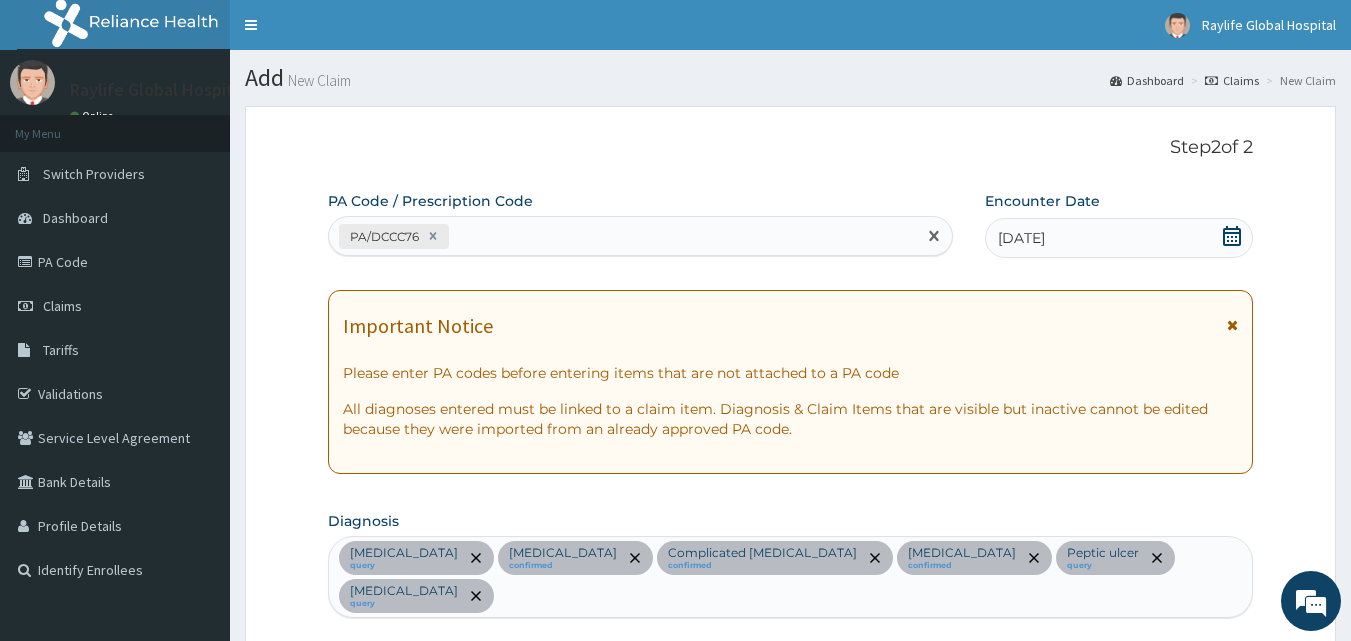 paste on "PA/CE870A" 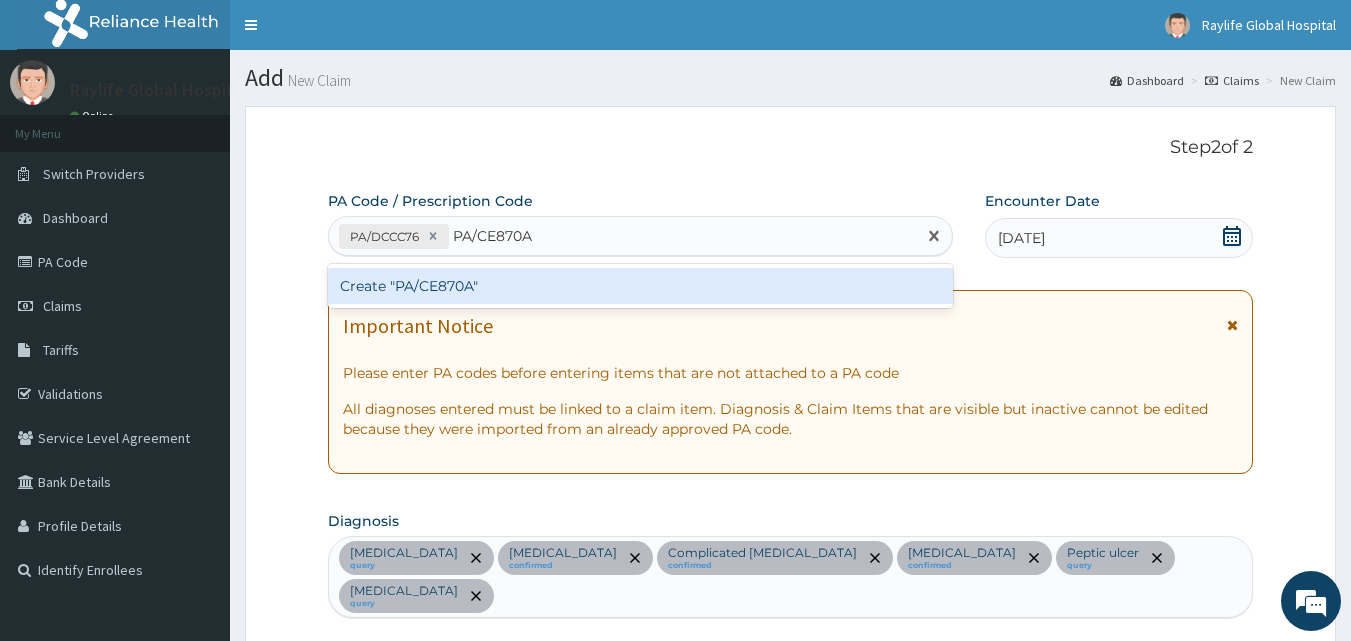 click on "Create "PA/CE870A"" at bounding box center [641, 286] 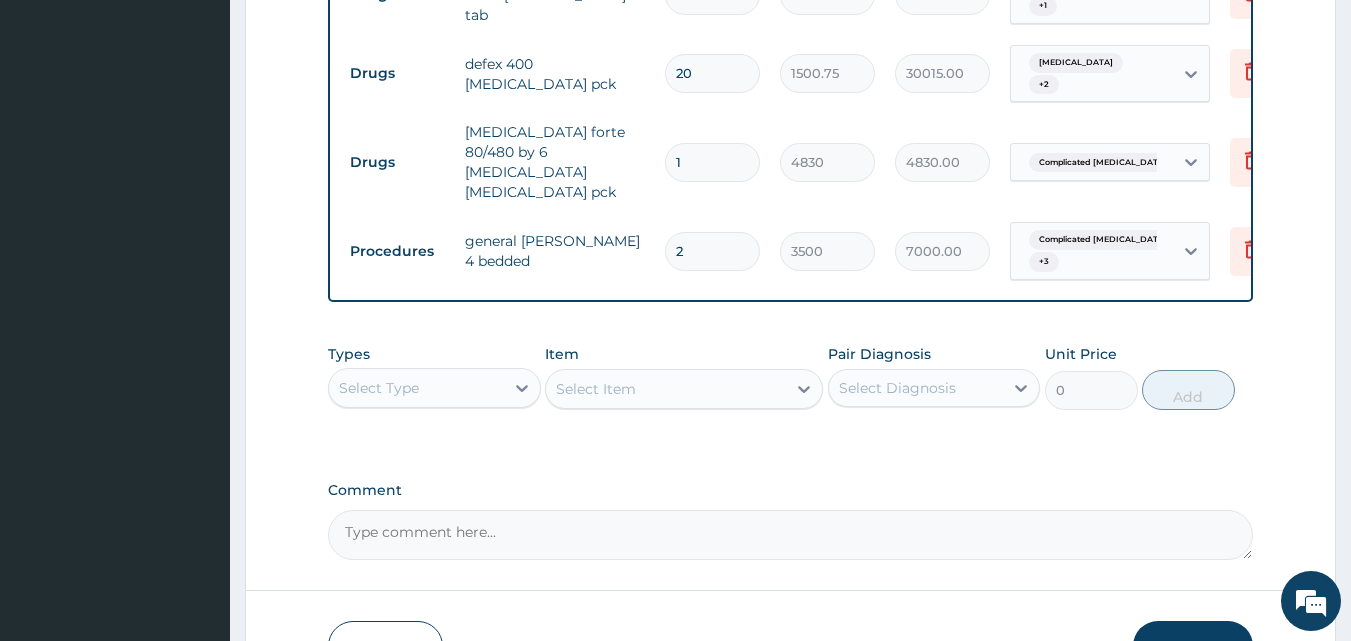 scroll, scrollTop: 2024, scrollLeft: 0, axis: vertical 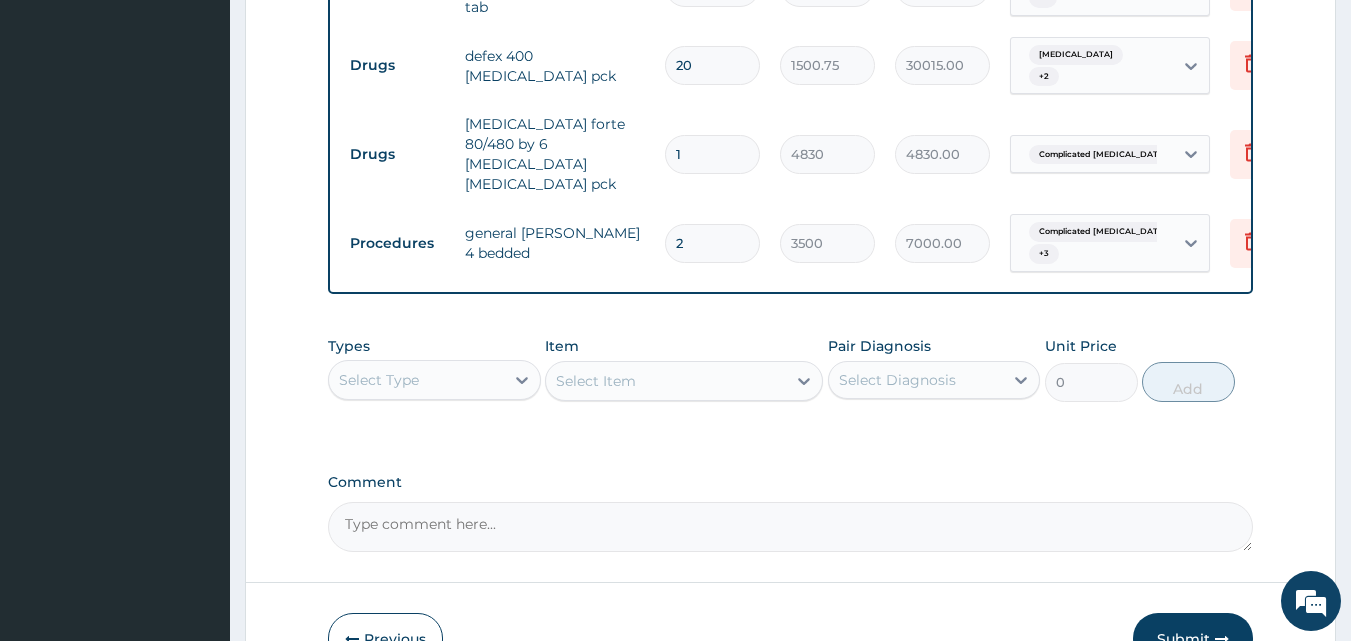 click on "Submit" at bounding box center (1193, 639) 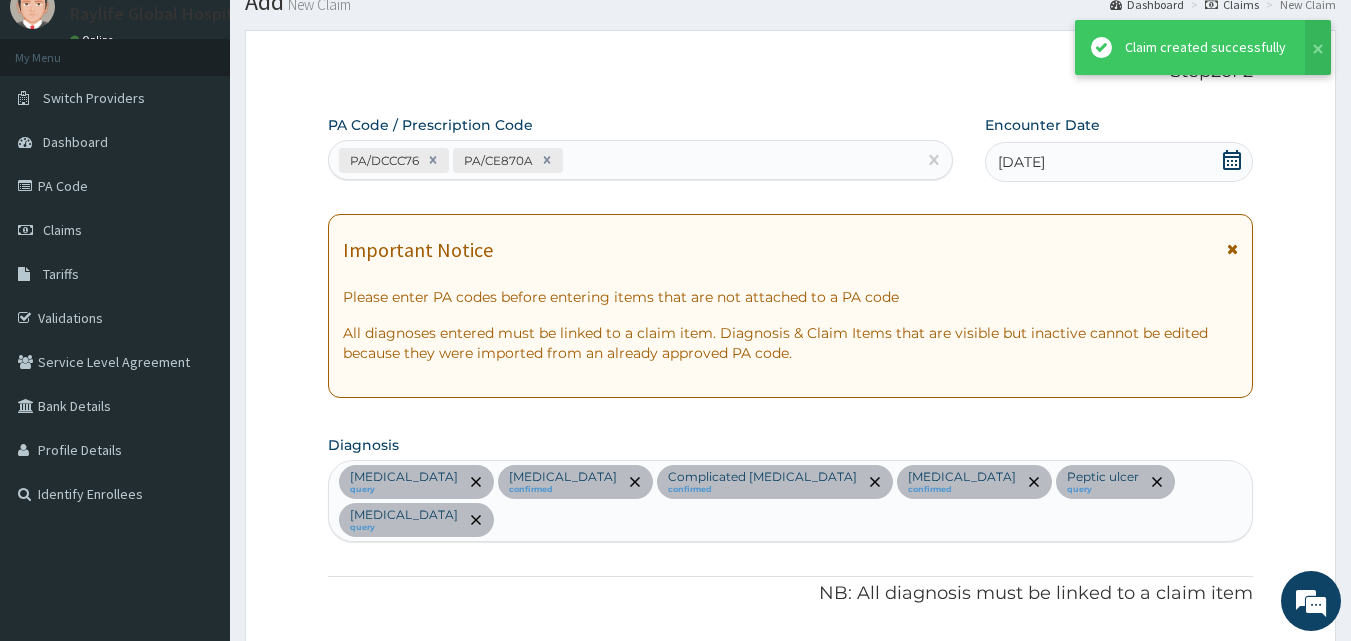 scroll, scrollTop: 2024, scrollLeft: 0, axis: vertical 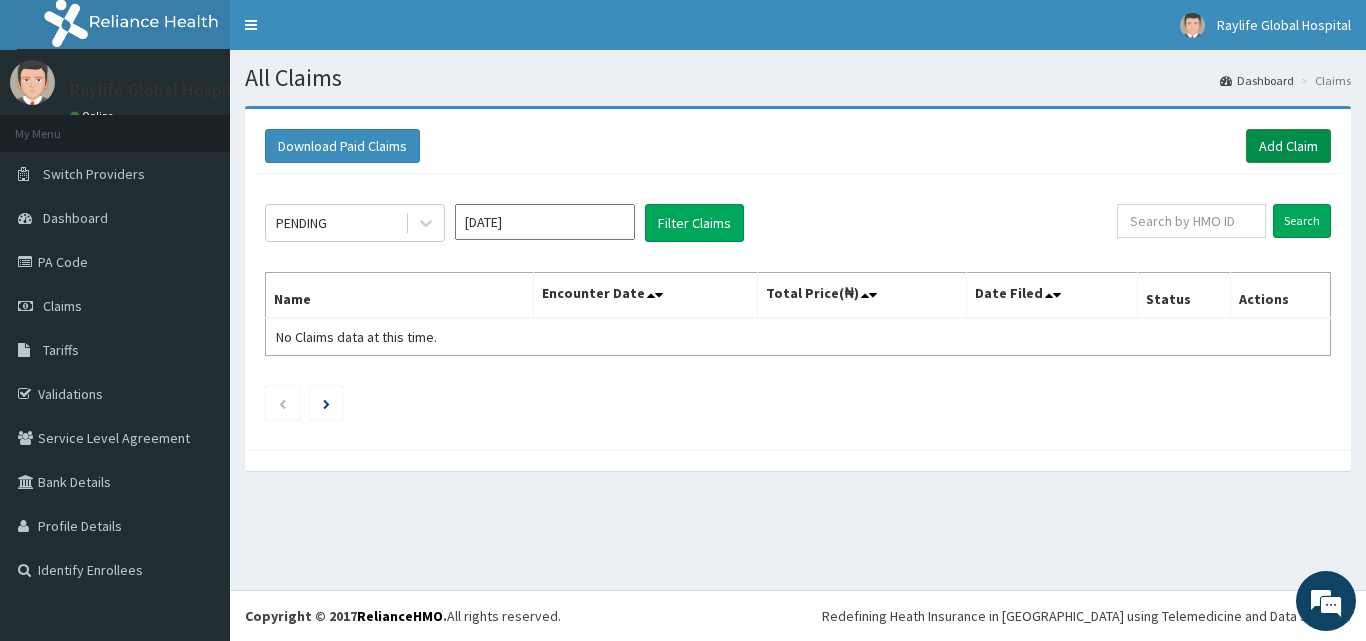 click on "Add Claim" at bounding box center (1288, 146) 